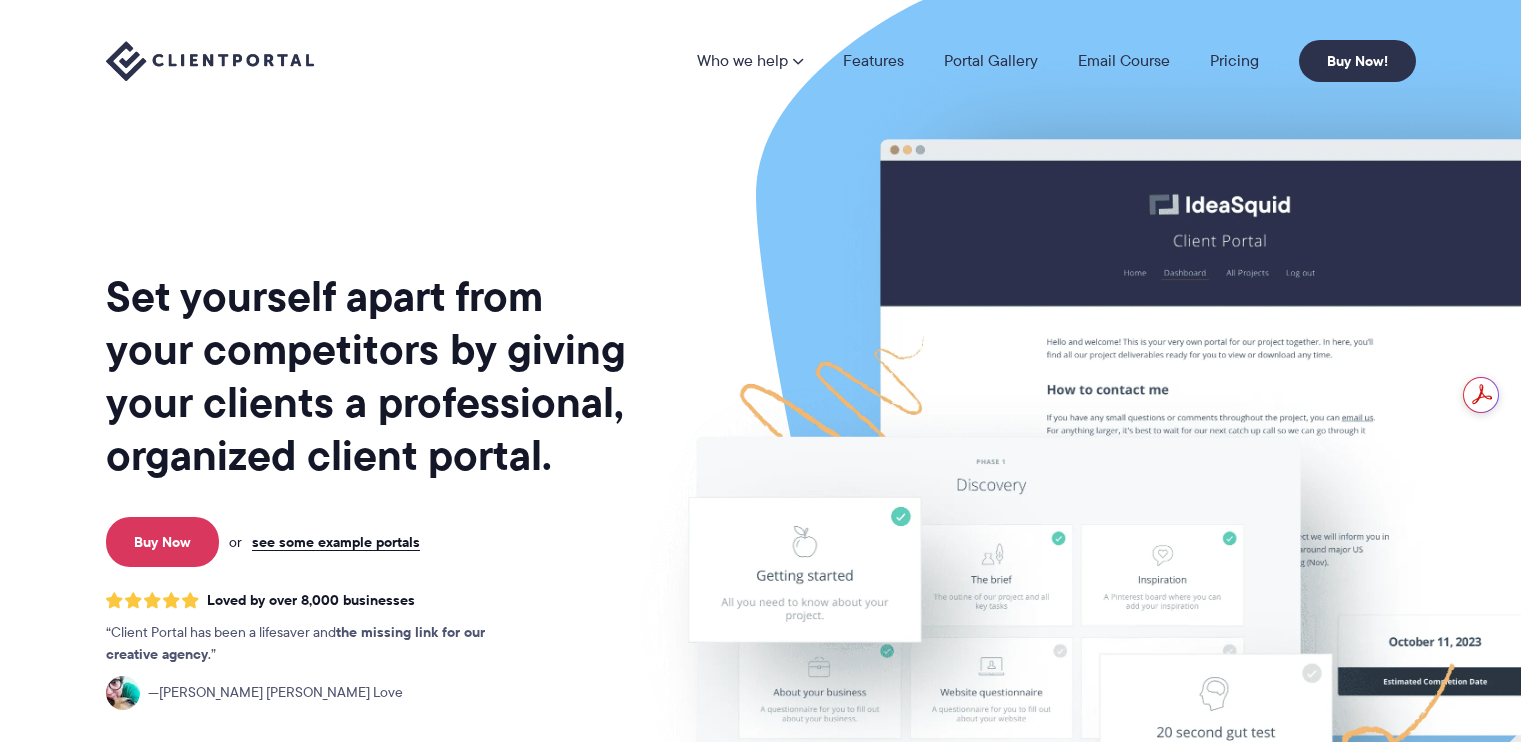 scroll, scrollTop: 0, scrollLeft: 0, axis: both 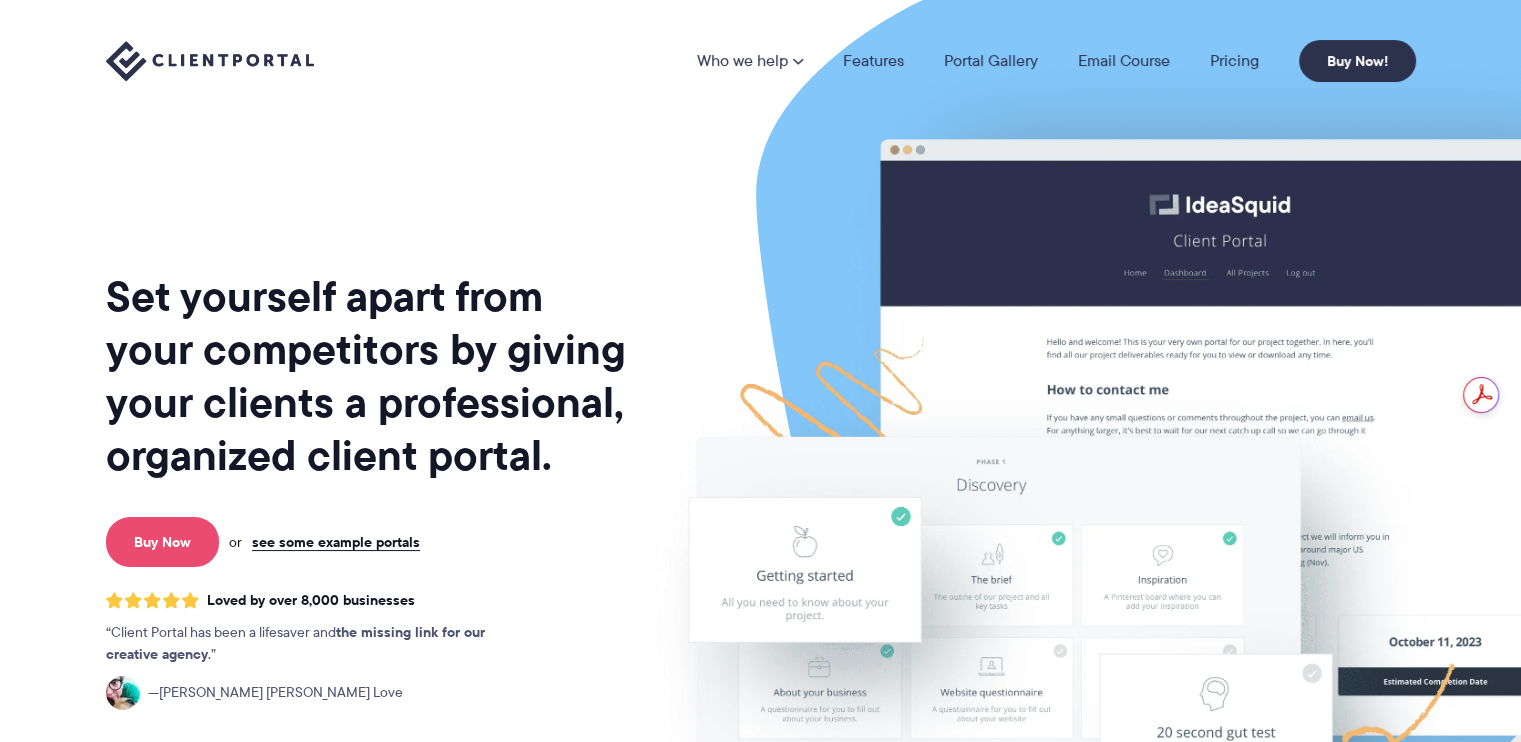 click on "Buy Now" at bounding box center [162, 542] 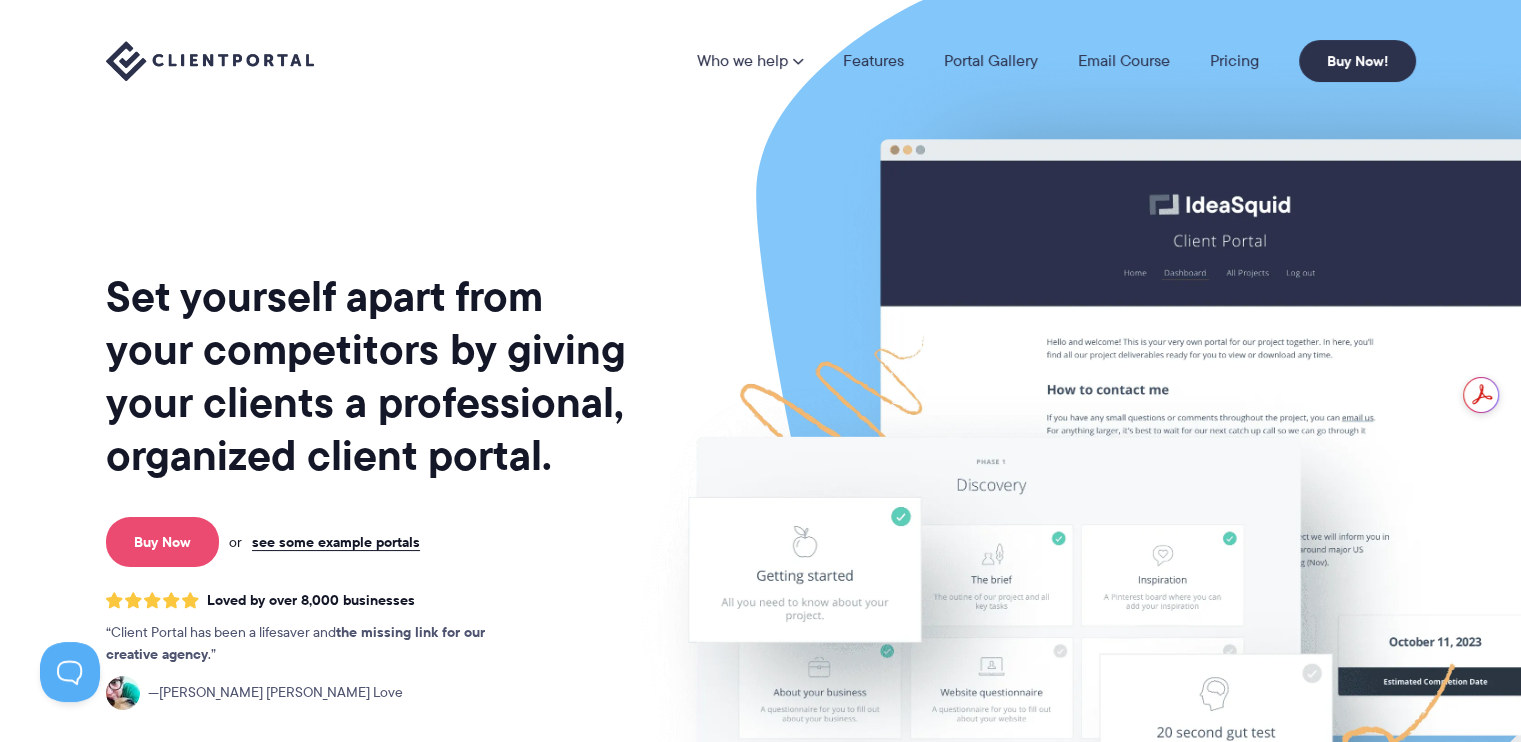 scroll, scrollTop: 0, scrollLeft: 0, axis: both 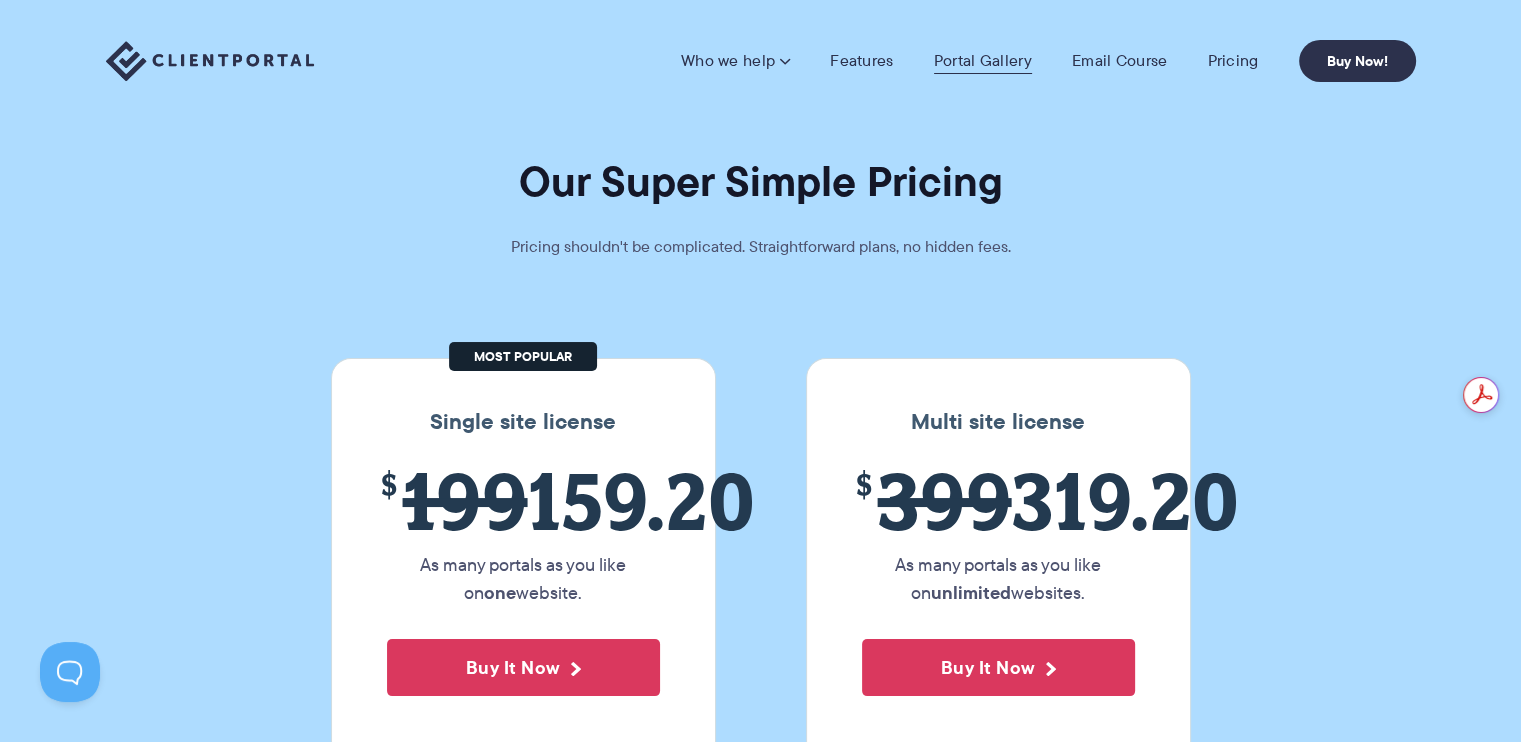 click on "Portal Gallery" at bounding box center [983, 61] 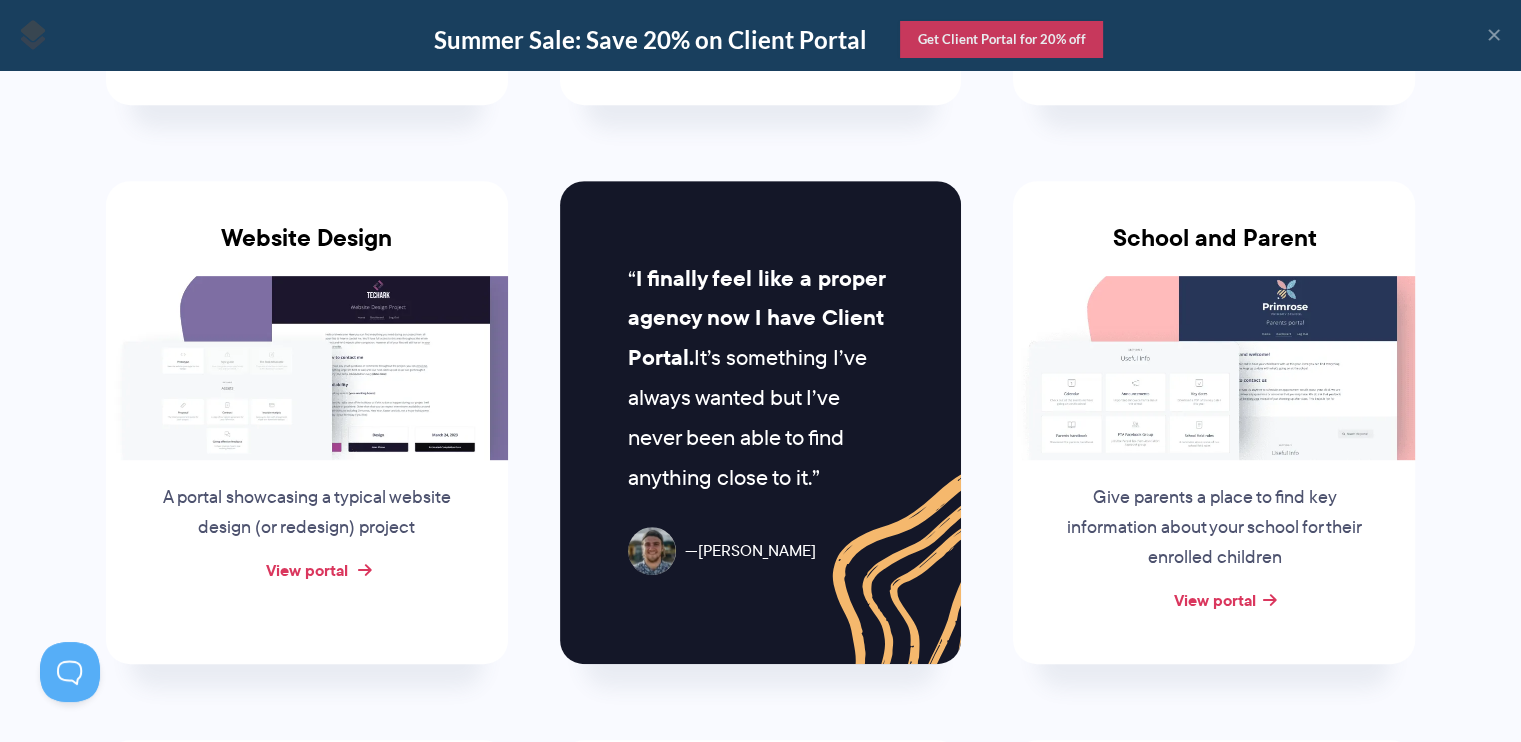 scroll, scrollTop: 900, scrollLeft: 0, axis: vertical 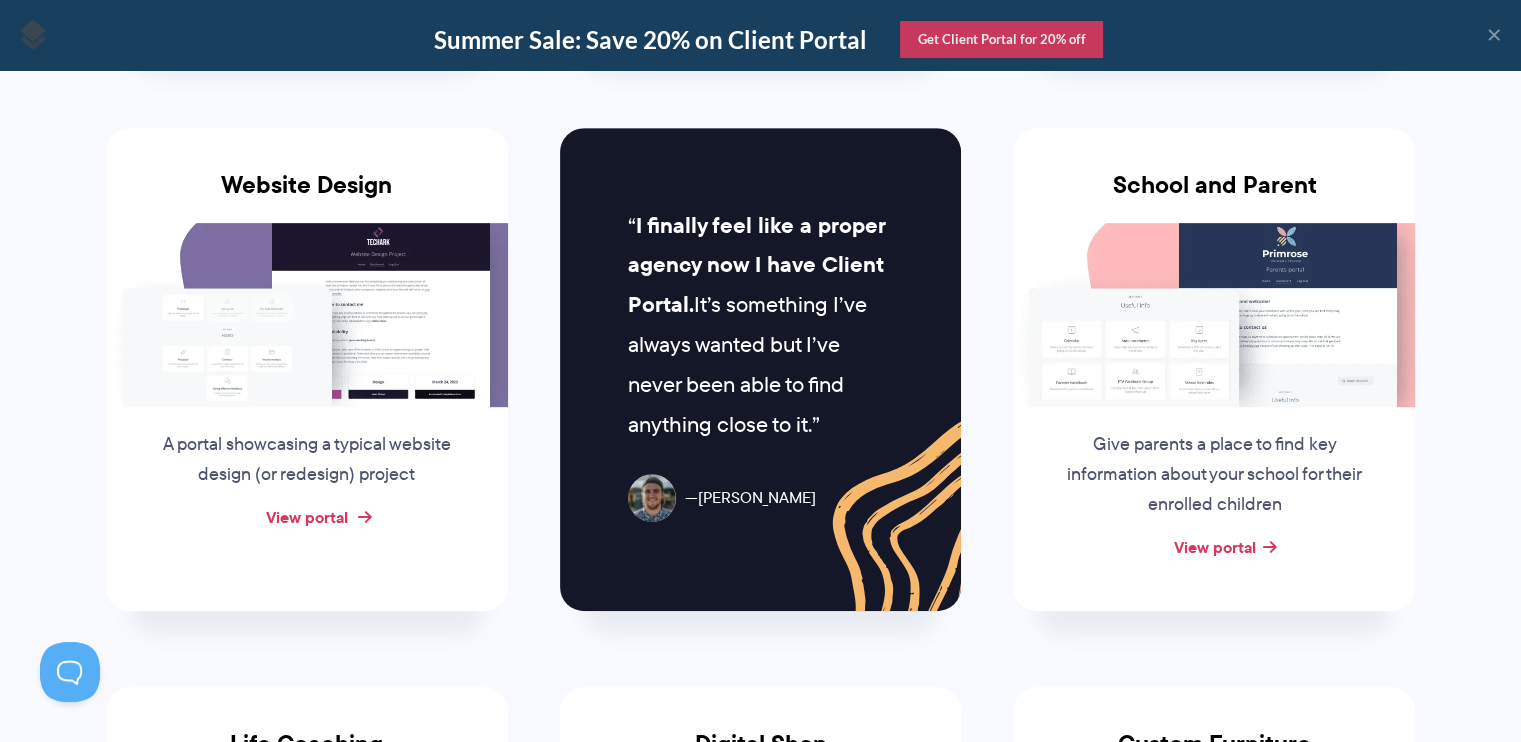click on "View portal" at bounding box center (307, 517) 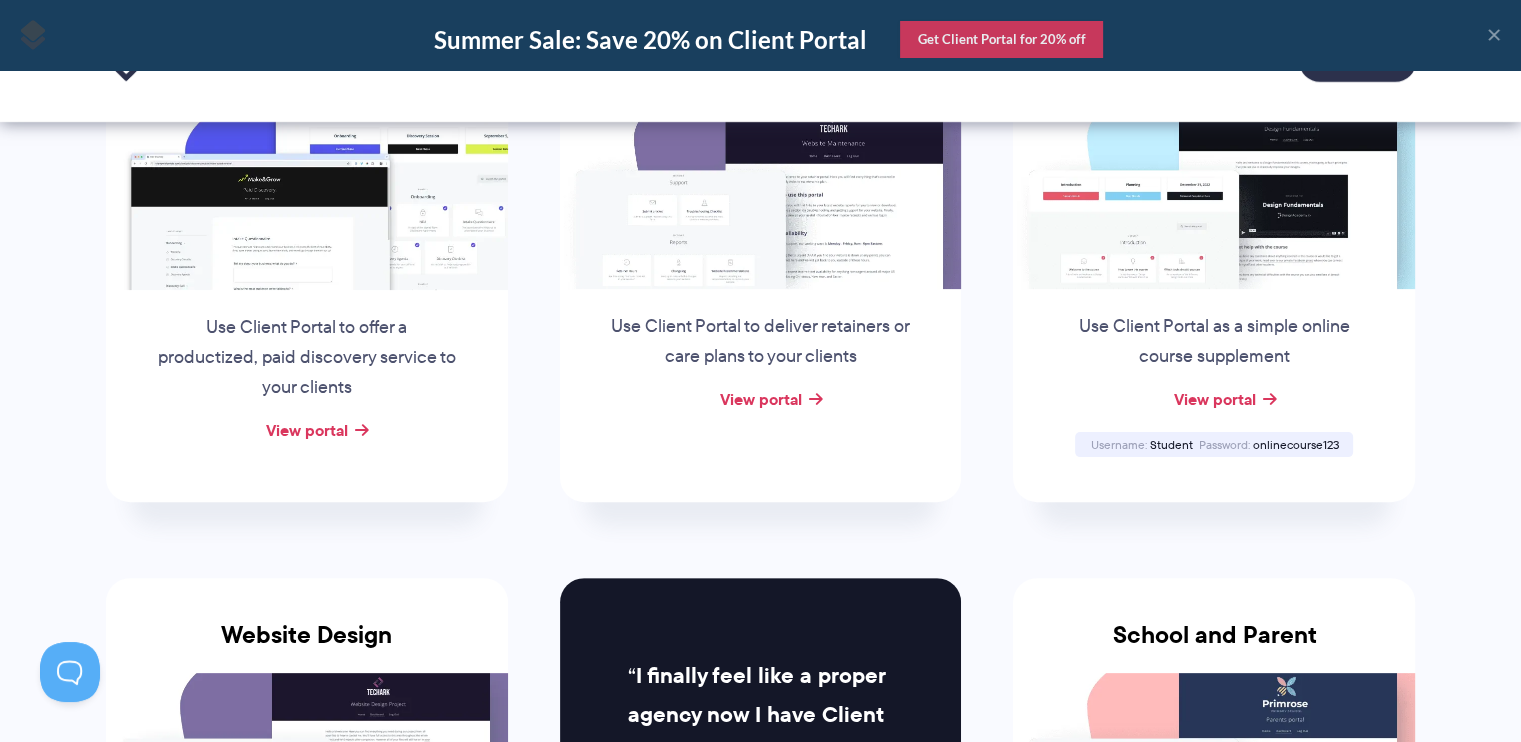 scroll, scrollTop: 100, scrollLeft: 0, axis: vertical 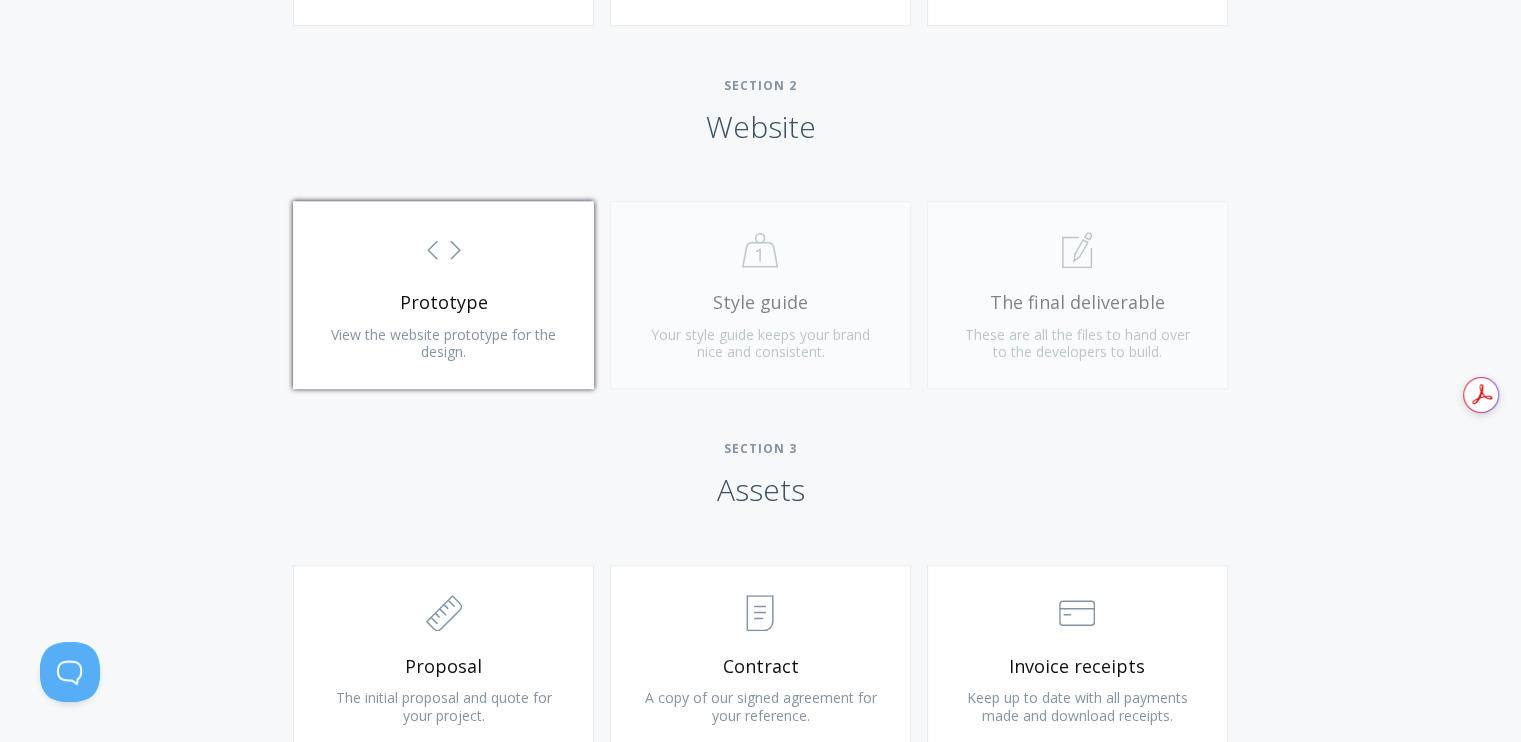 click on "View the website prototype for the design." at bounding box center [443, 343] 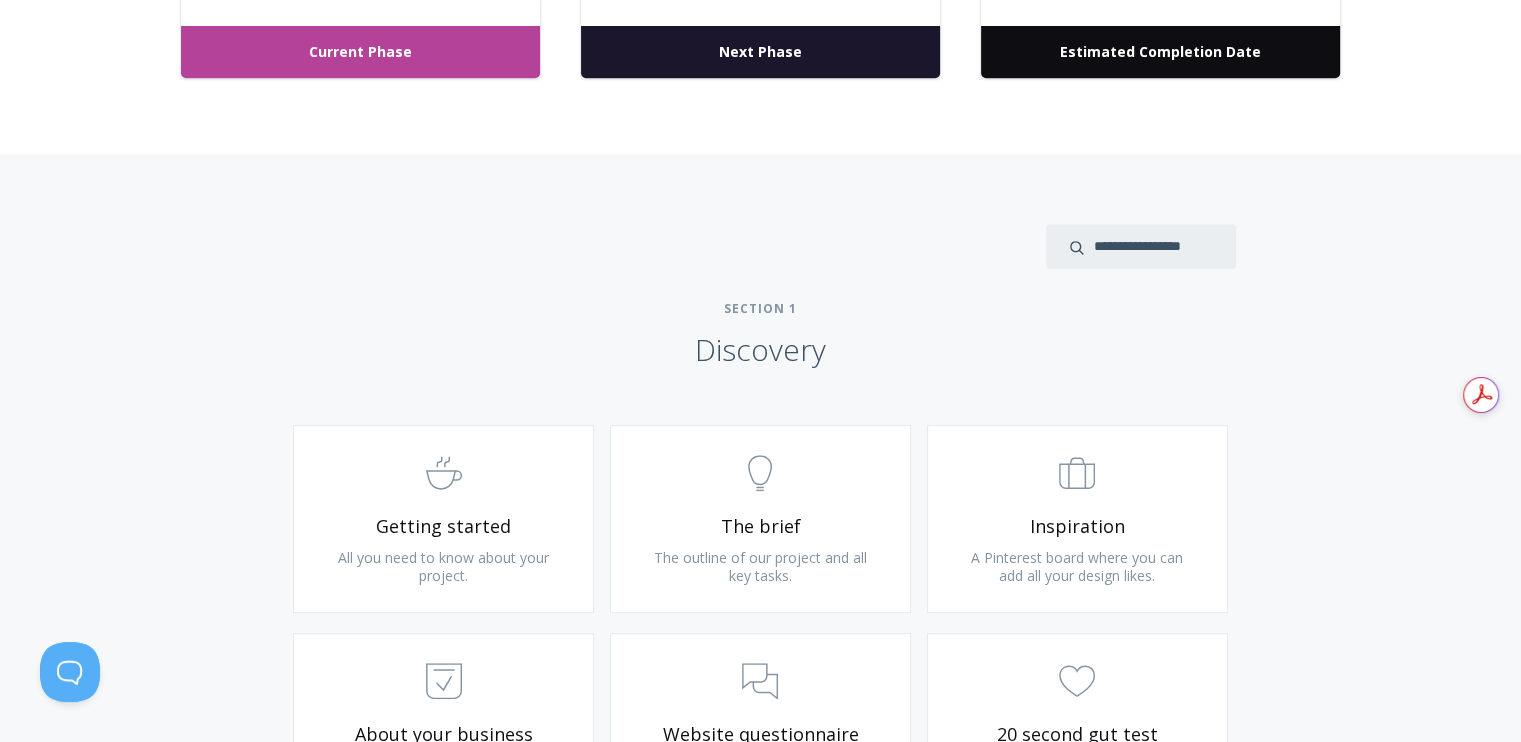 scroll, scrollTop: 900, scrollLeft: 0, axis: vertical 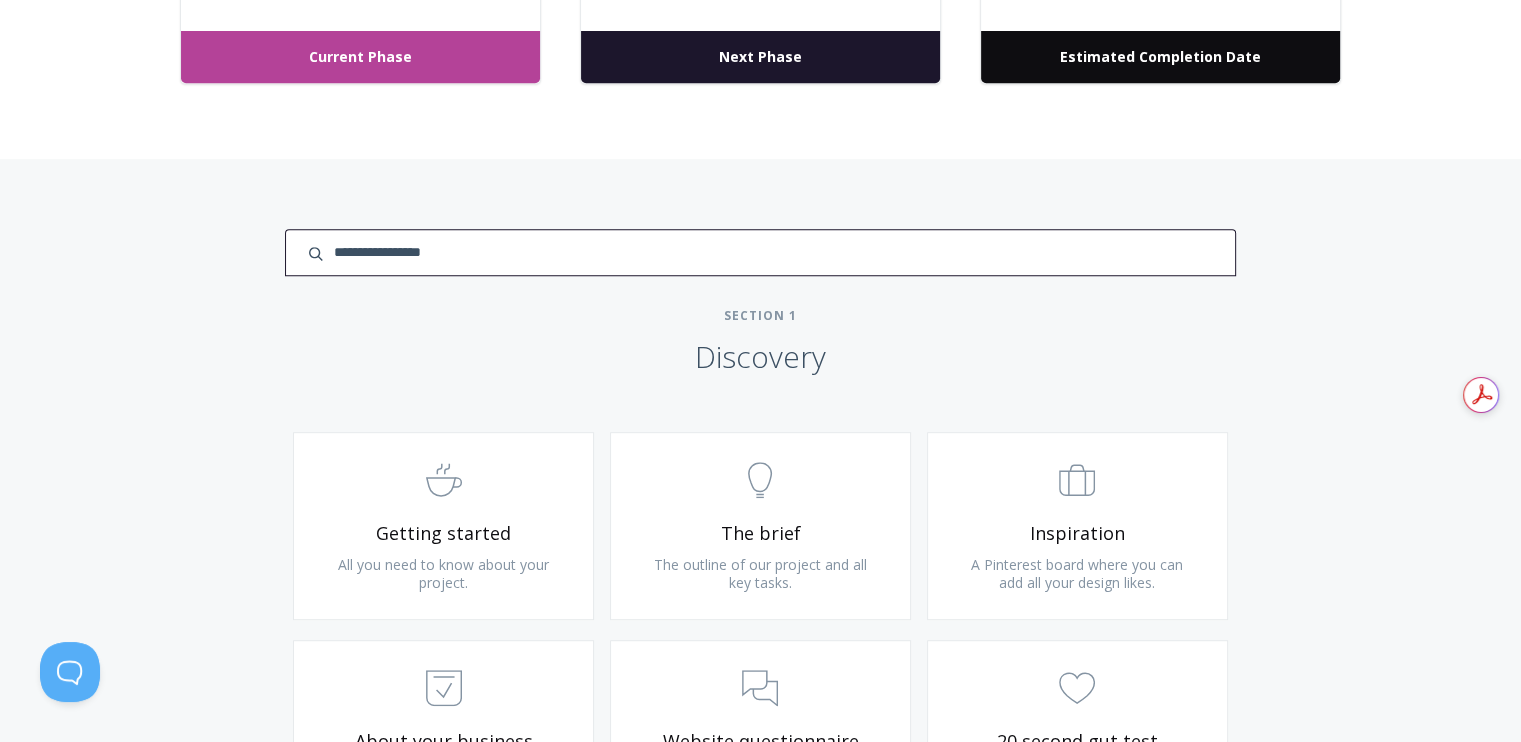 click at bounding box center (760, 252) 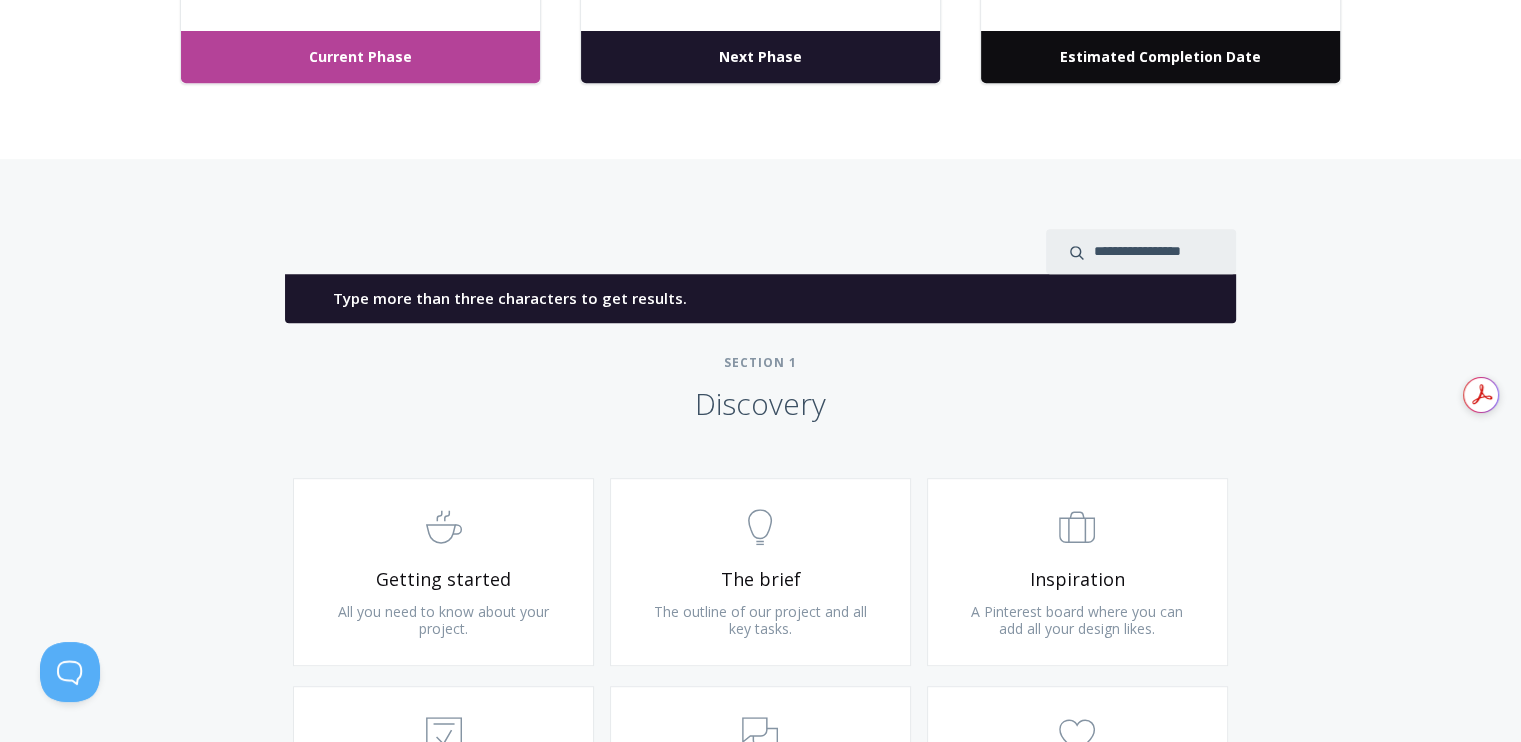 click on "Type more than three characters to get results.   See search results below.   No search results. All modules are shown below.           Section 1  Discovery
.st0{fill:none;stroke:#000000;stroke-width:2;stroke-miterlimit:10;}
Untitled-22                     Getting started   All you need to know about your project.
.st0{fill:none;stroke:#000000;stroke-width:2;stroke-miterlimit:10;}
Untitled-14                   The brief   The outline of our project and all key tasks.
.st0{fill:none;stroke:#000000;stroke-width:2;stroke-miterlimit:10;}
Untitled-20                     Inspiration   A Pinterest board where you can add all your design likes.
.st0{fill:none;stroke:#000000;stroke-width:2;stroke-miterlimit:10;}
Untitled-18                   About your business   A questionnaire for you to fill out about your business.
.st0{fill:none;stroke:#000000;stroke-width:2;stroke-miterlimit:10;}" at bounding box center (760, 1017) 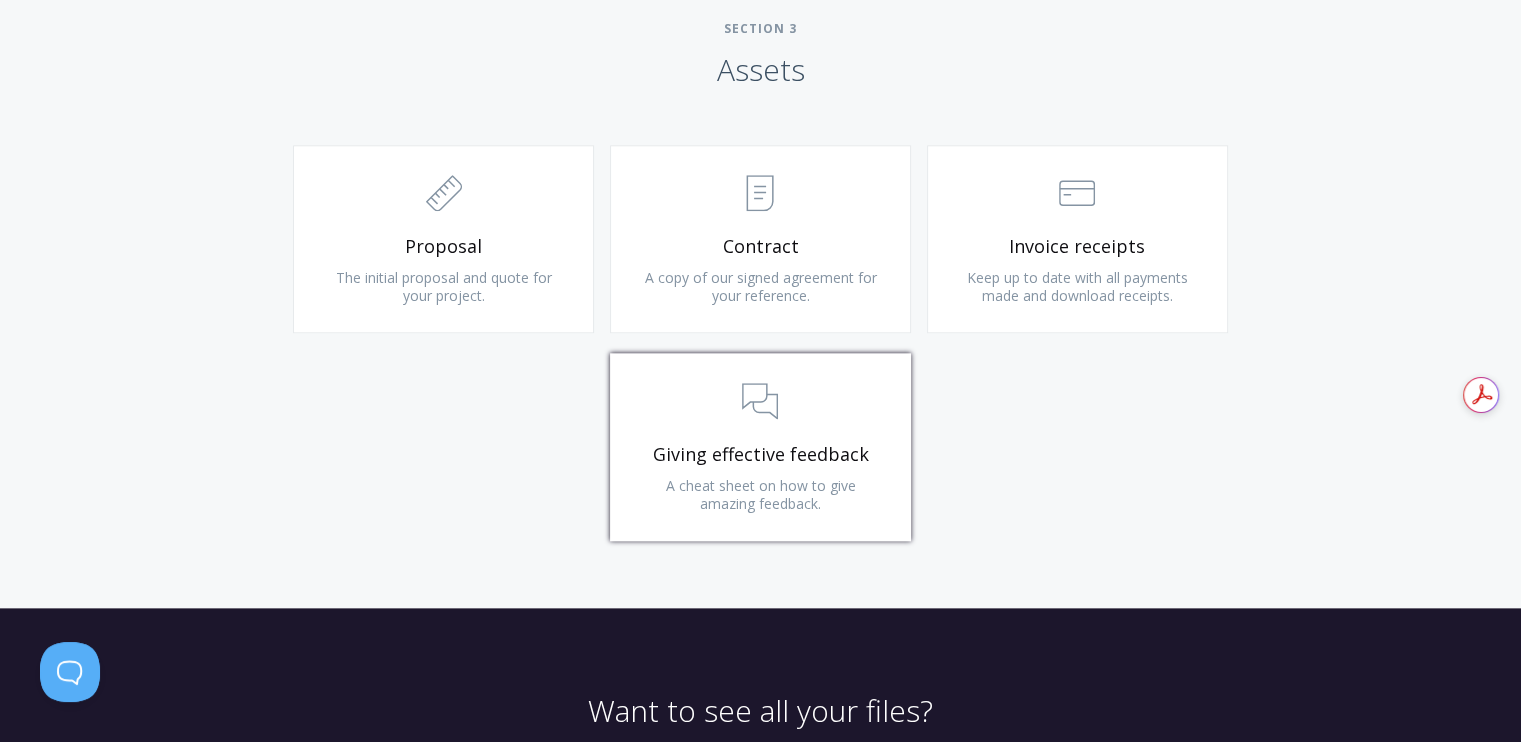 scroll, scrollTop: 2200, scrollLeft: 0, axis: vertical 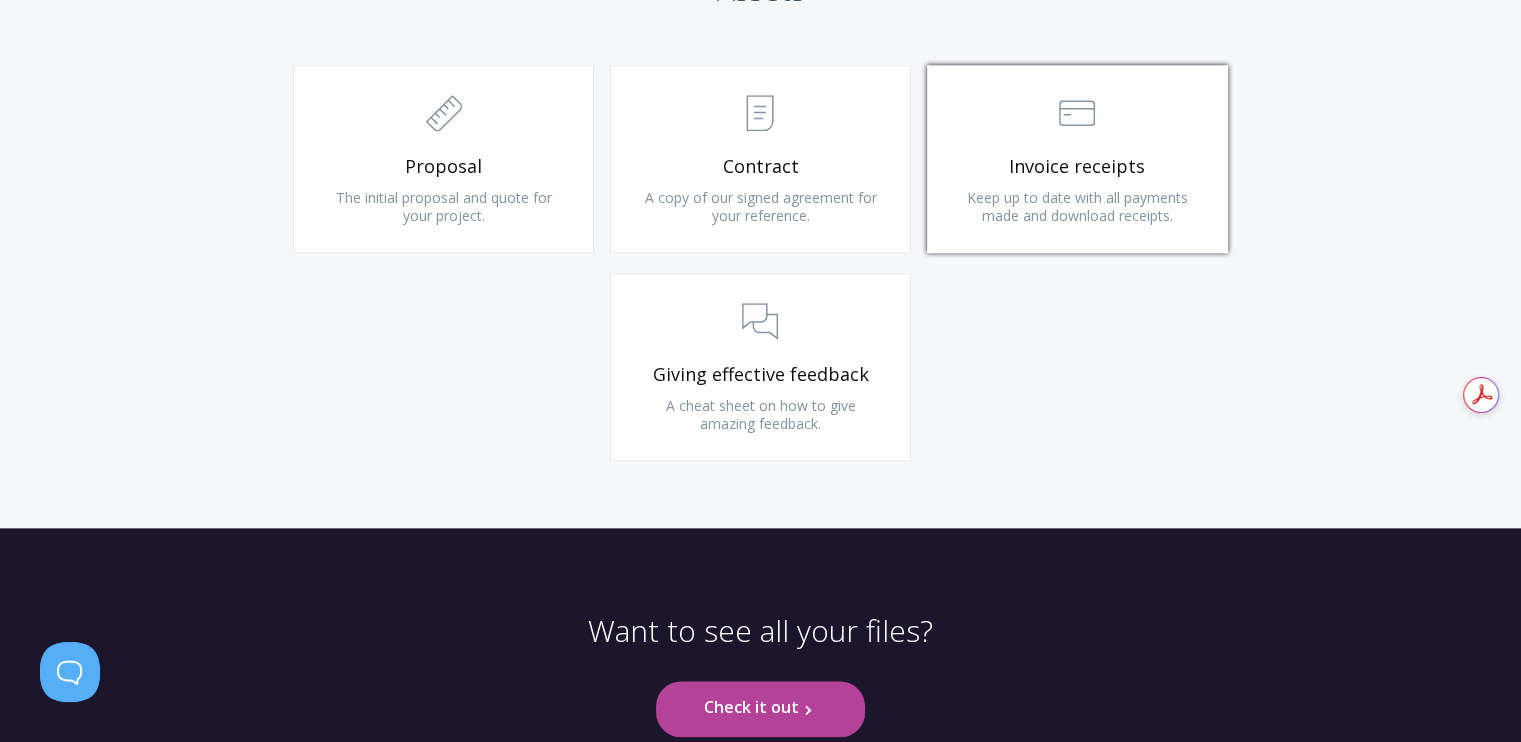 click on "Keep up to date with all payments made and download receipts." at bounding box center (1077, 206) 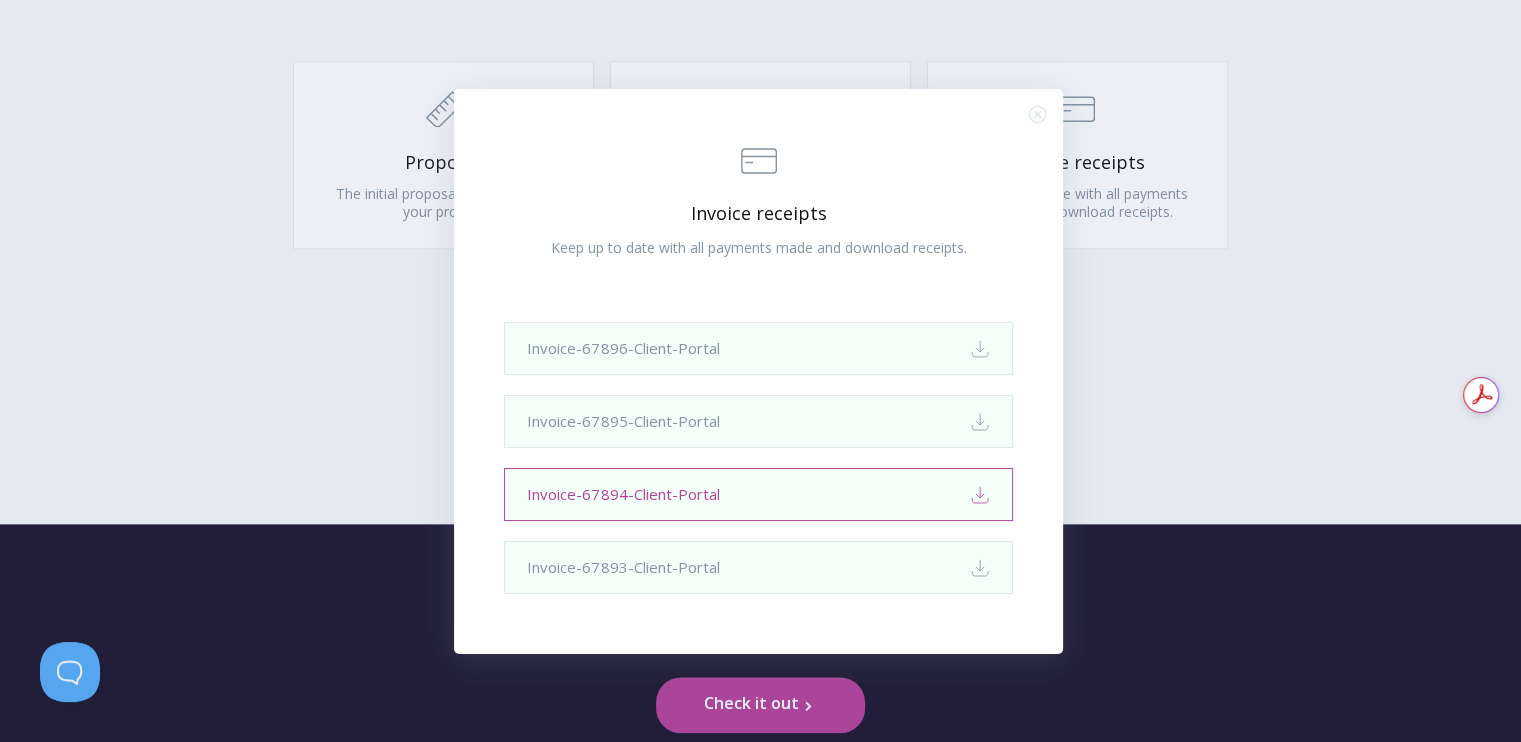 scroll, scrollTop: 1928, scrollLeft: 0, axis: vertical 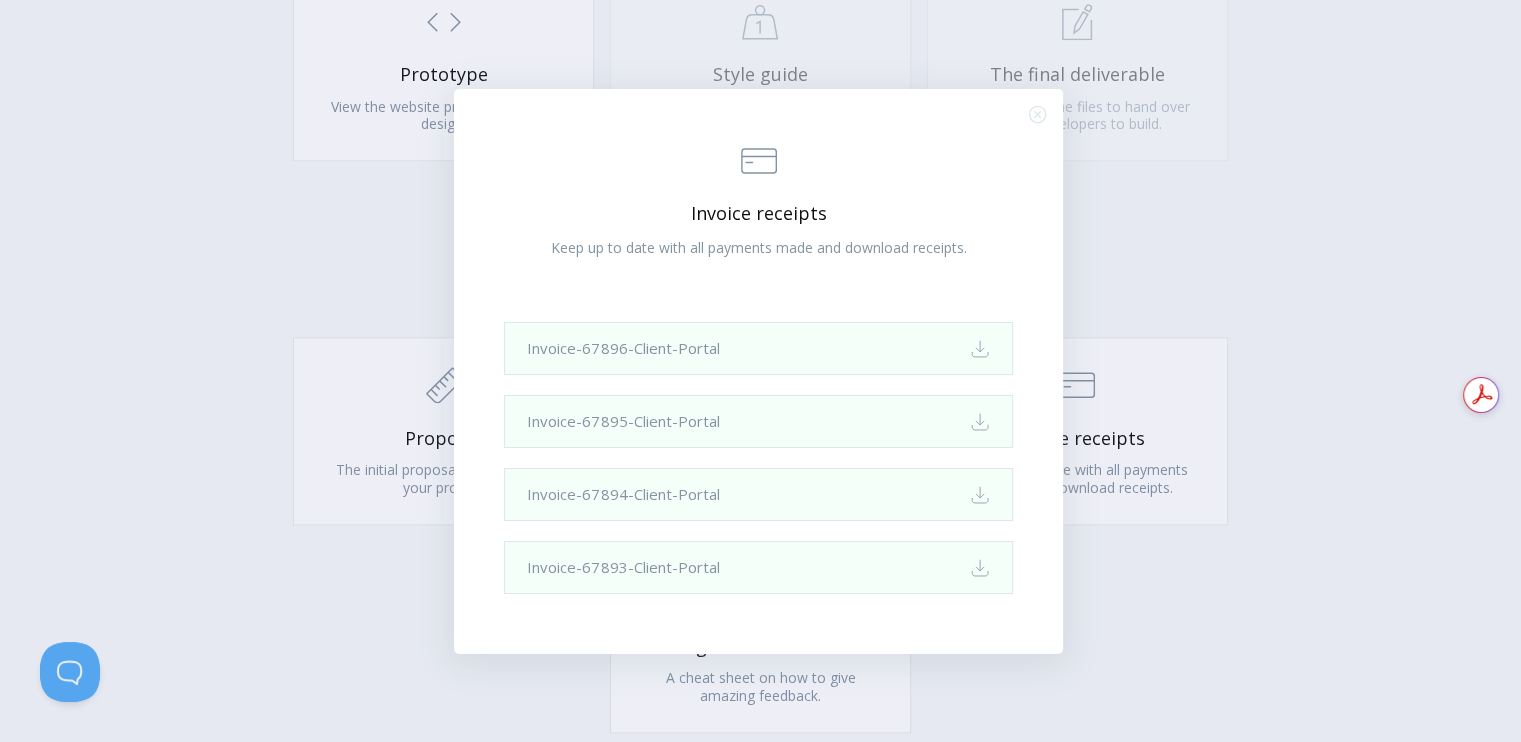 click on ".st0{fill:none;stroke:#000000;stroke-width:2;stroke-miterlimit:10;}
Financial                   Invoice receipts   Keep up to date with all payments made and download receipts.            Invoice-67896-Client-Portal      Download                          Invoice-67895-Client-Portal      Download                          Invoice-67894-Client-Portal      Download                          Invoice-67893-Client-Portal      Download
.st0{fill:none;stroke:#000000;stroke-width:2;stroke-miterlimit:10;}
Close" at bounding box center [760, 371] 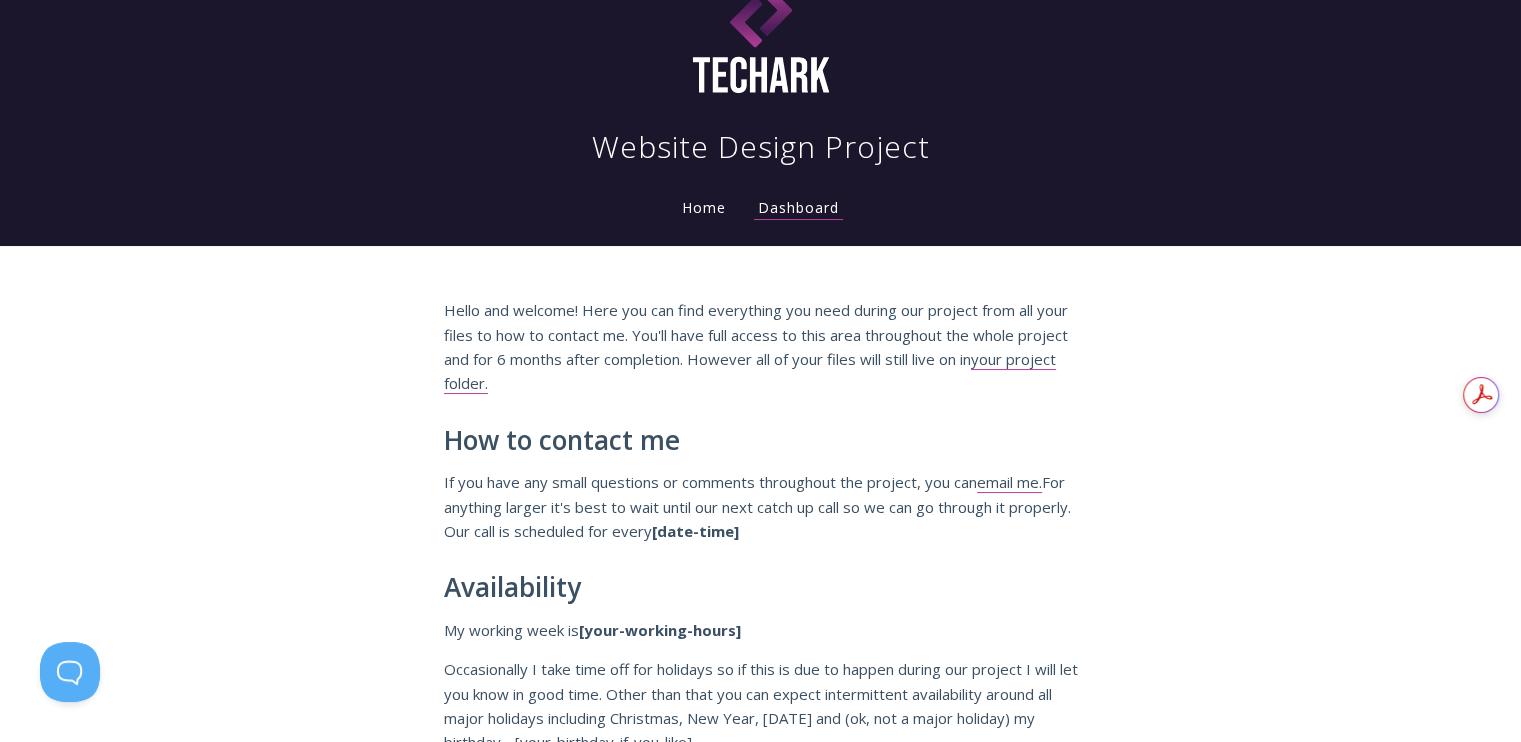 scroll, scrollTop: 0, scrollLeft: 0, axis: both 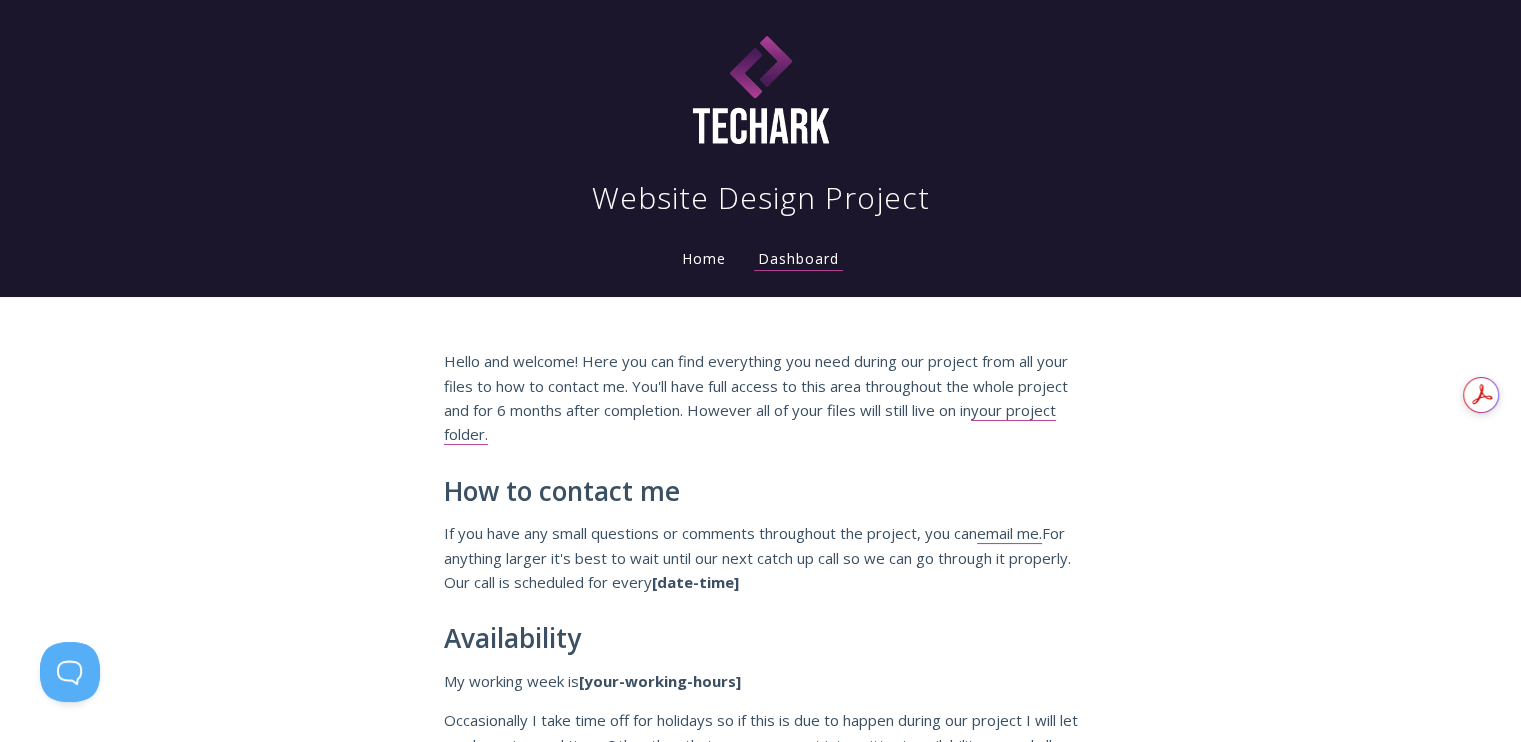 click on "Home" at bounding box center (704, 258) 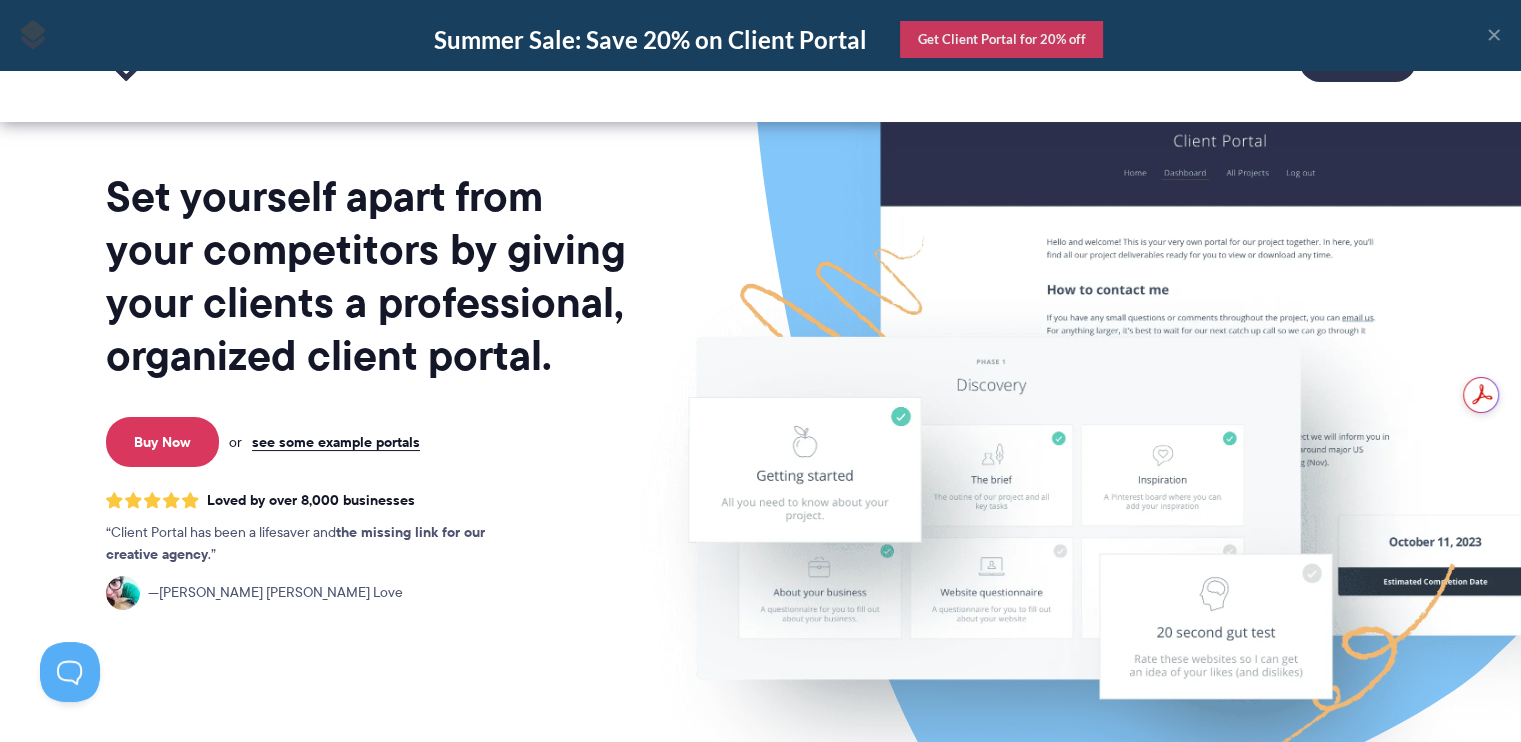 scroll, scrollTop: 0, scrollLeft: 0, axis: both 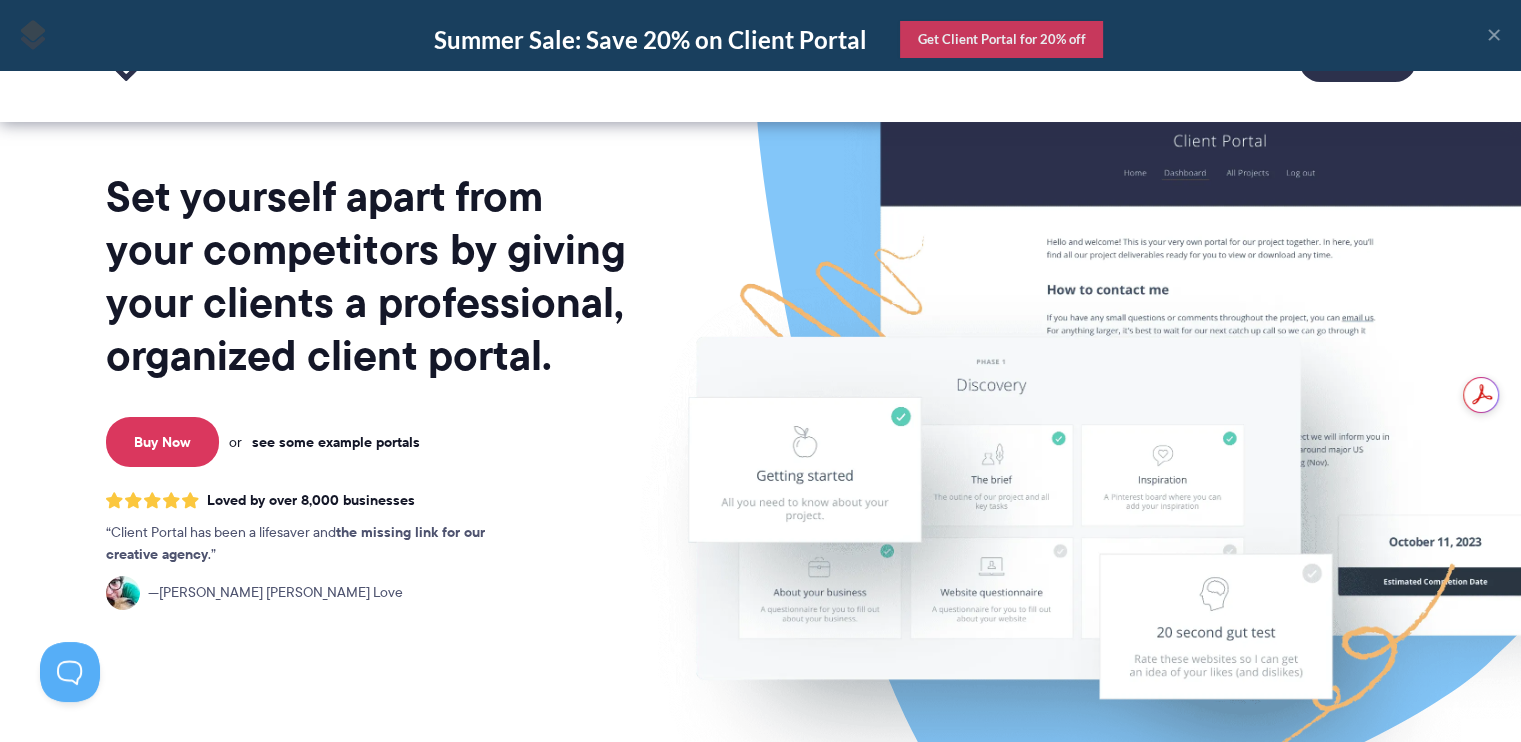 click on "see some example portals" at bounding box center [336, 442] 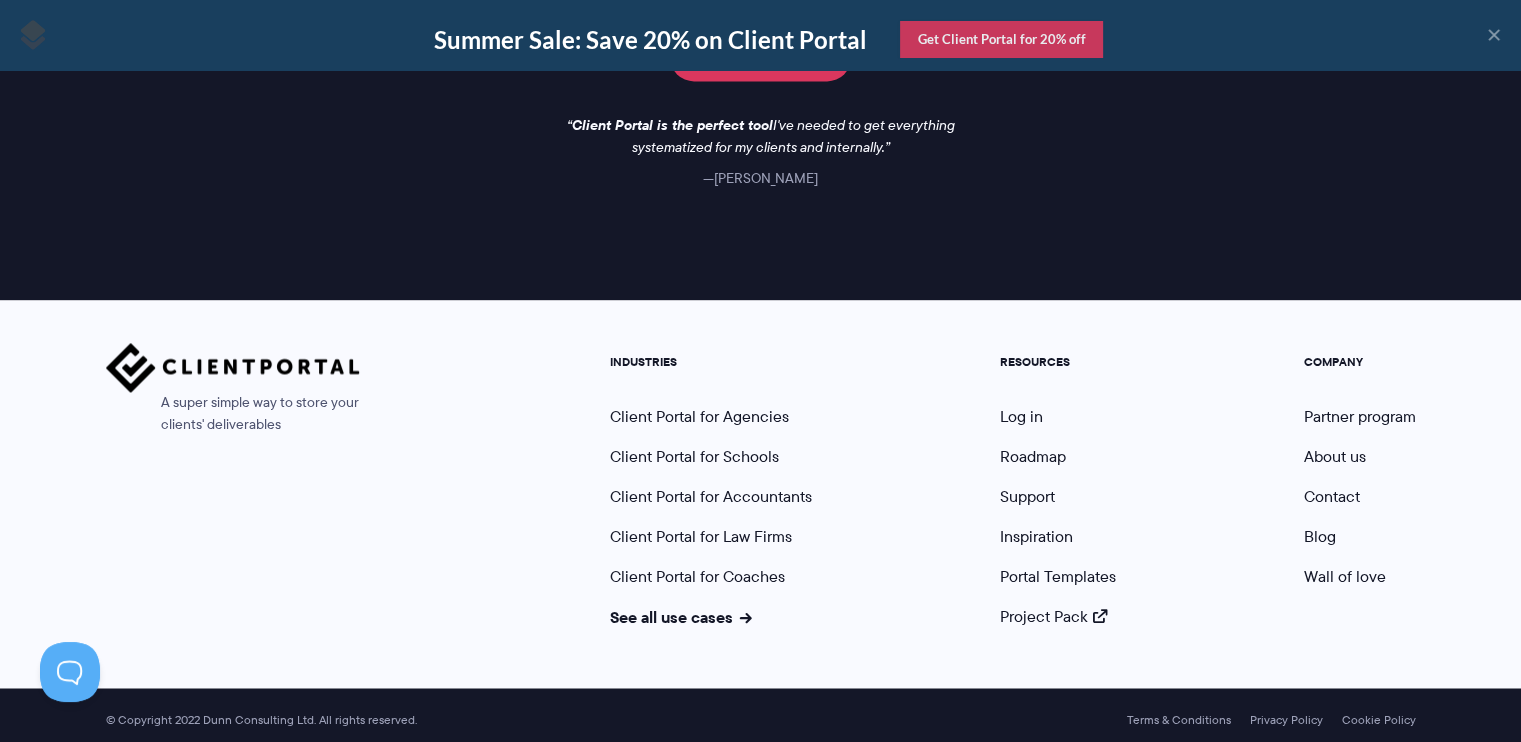 scroll, scrollTop: 3075, scrollLeft: 0, axis: vertical 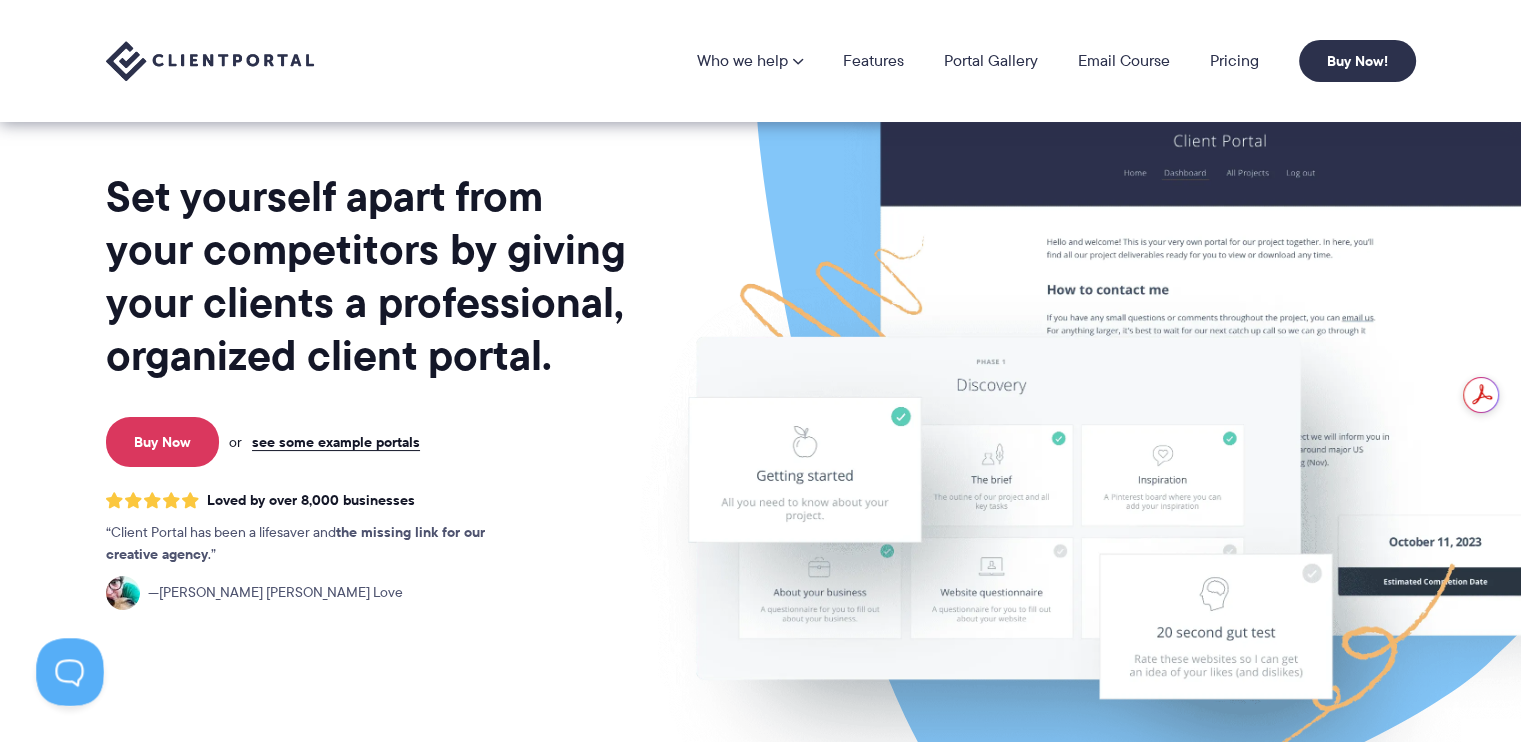 click at bounding box center (66, 668) 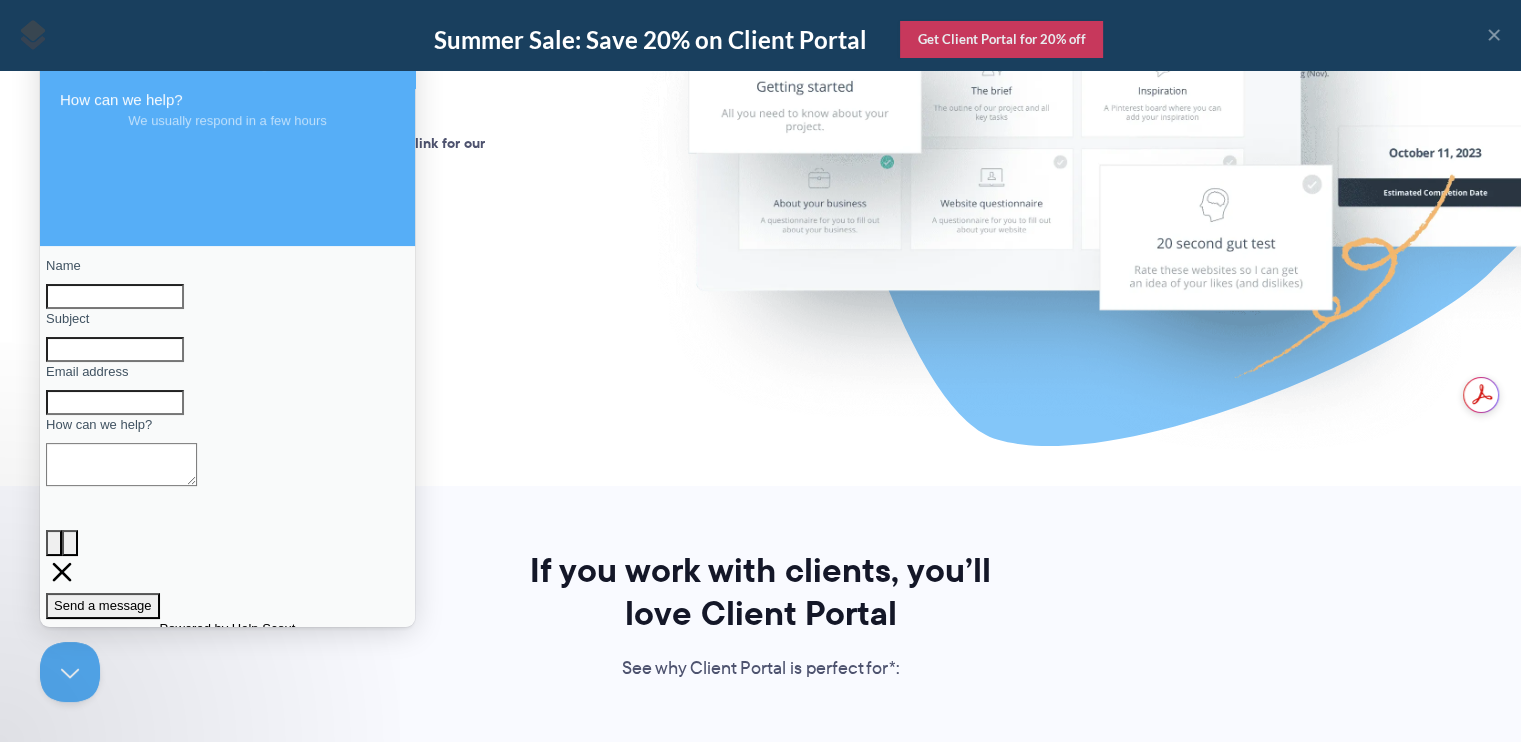 scroll, scrollTop: 500, scrollLeft: 0, axis: vertical 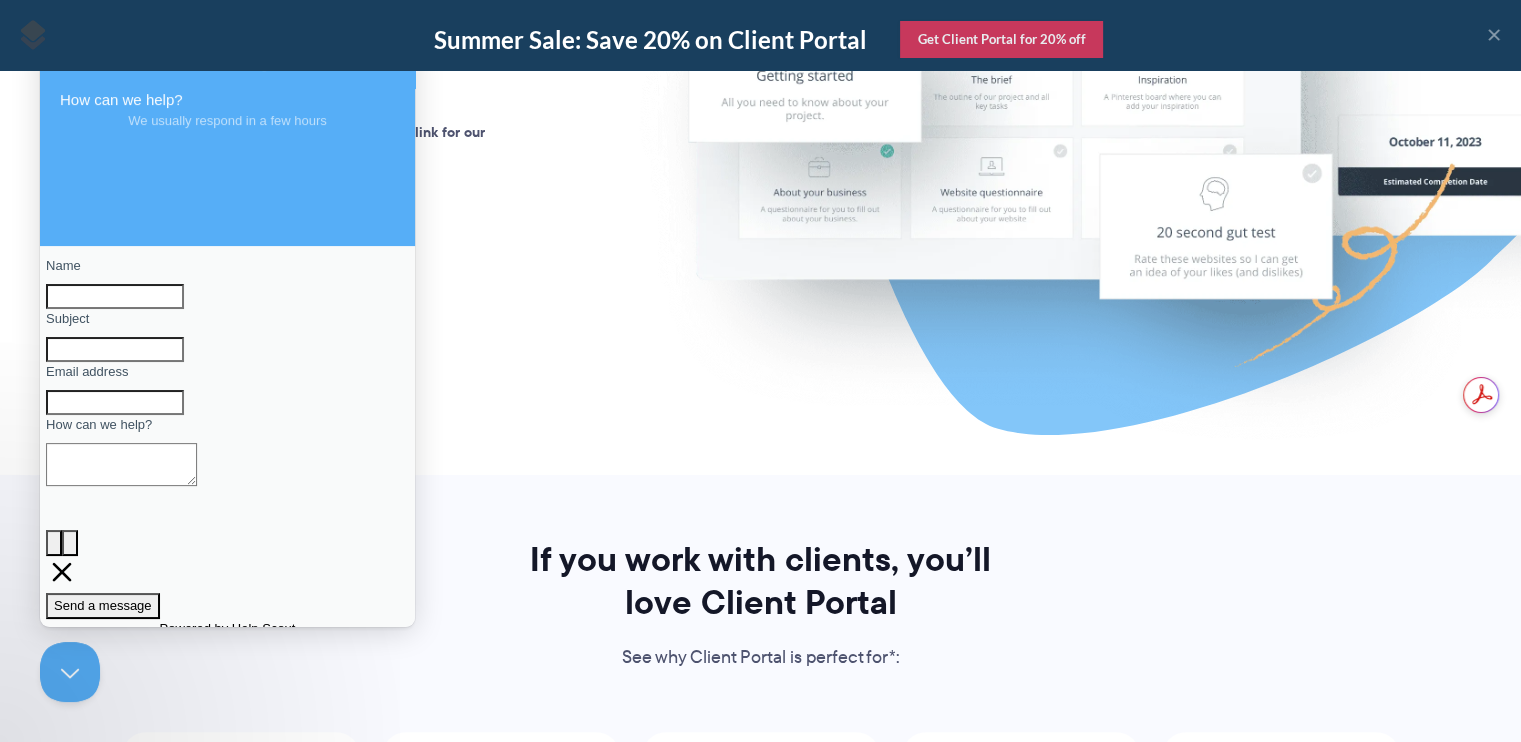 click on "Set yourself apart from your competitors by giving your clients a professional, organized client portal.      Buy Now   or   see some example portals                       Loved by over 8,000 businesses           Client Portal has been a lifesaver and  the missing link for our creative agency .               Jennifer Ann Love" at bounding box center (368, -5) 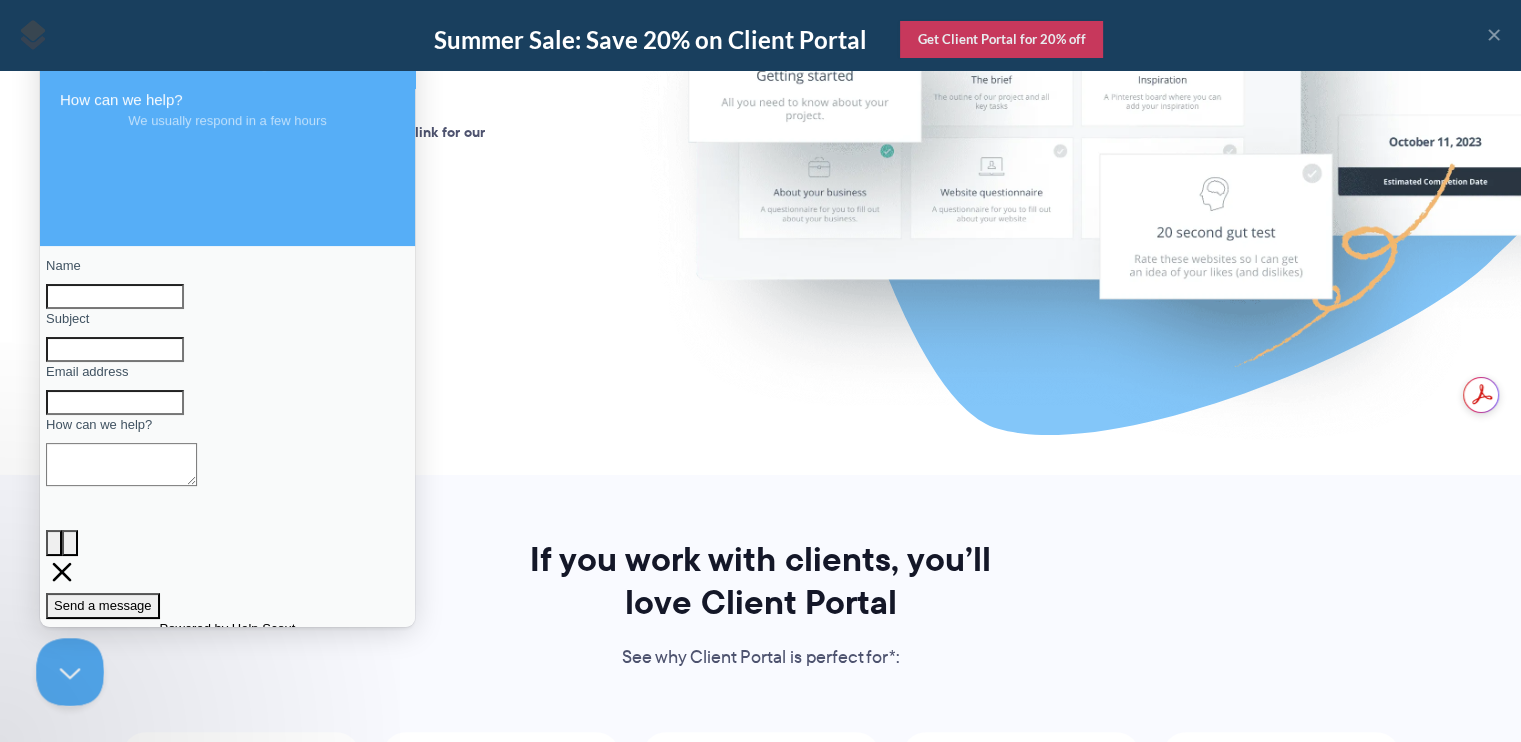 click at bounding box center (66, 668) 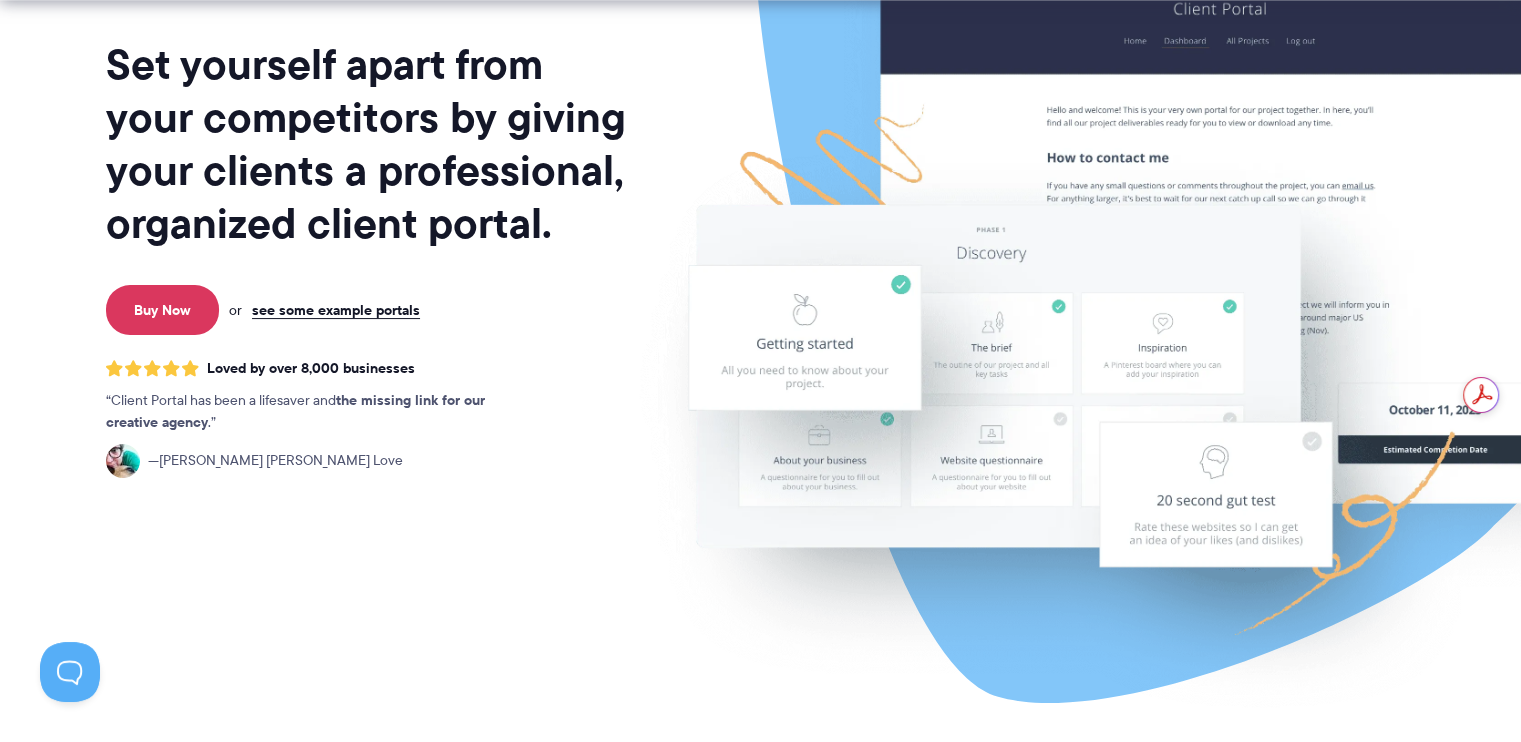 scroll, scrollTop: 400, scrollLeft: 0, axis: vertical 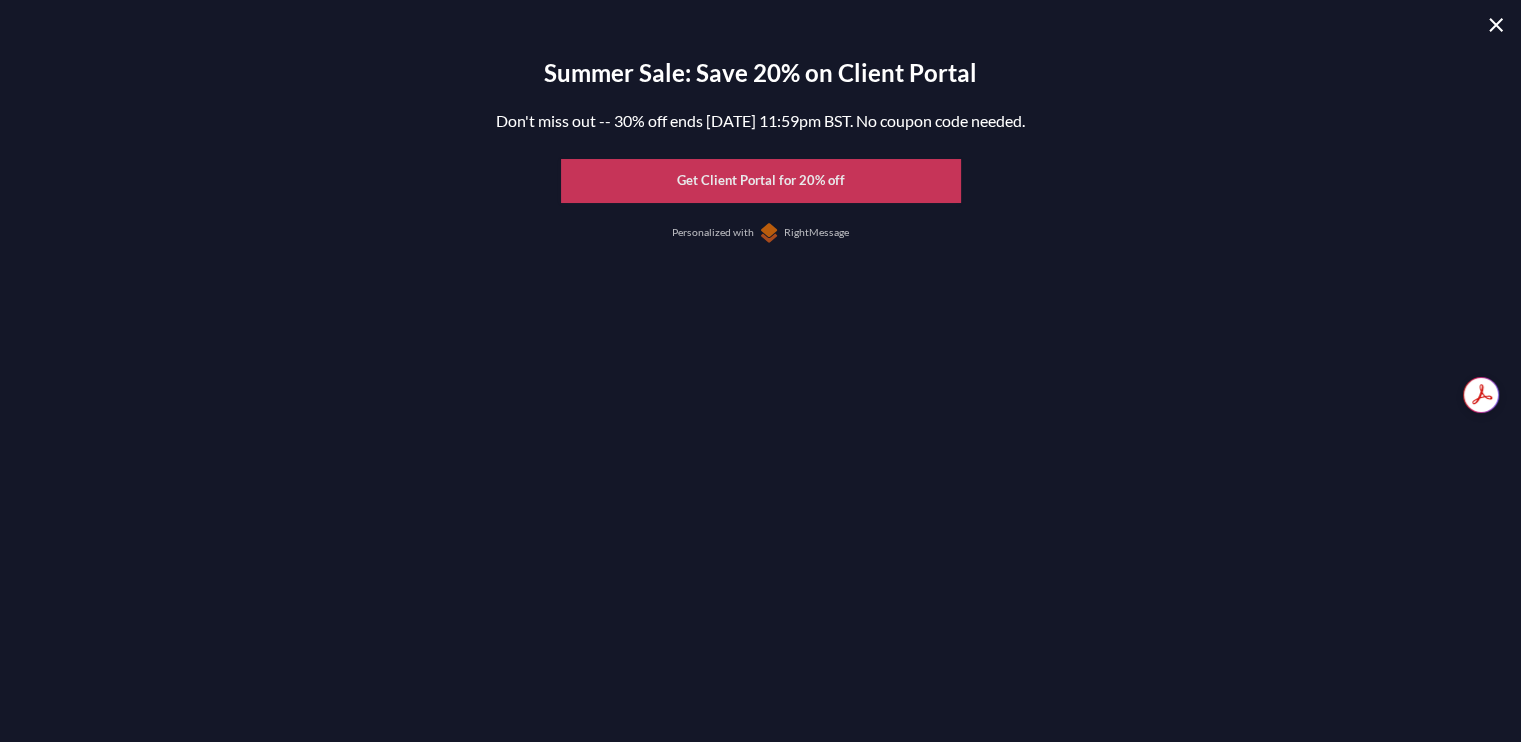 click at bounding box center (1496, 25) 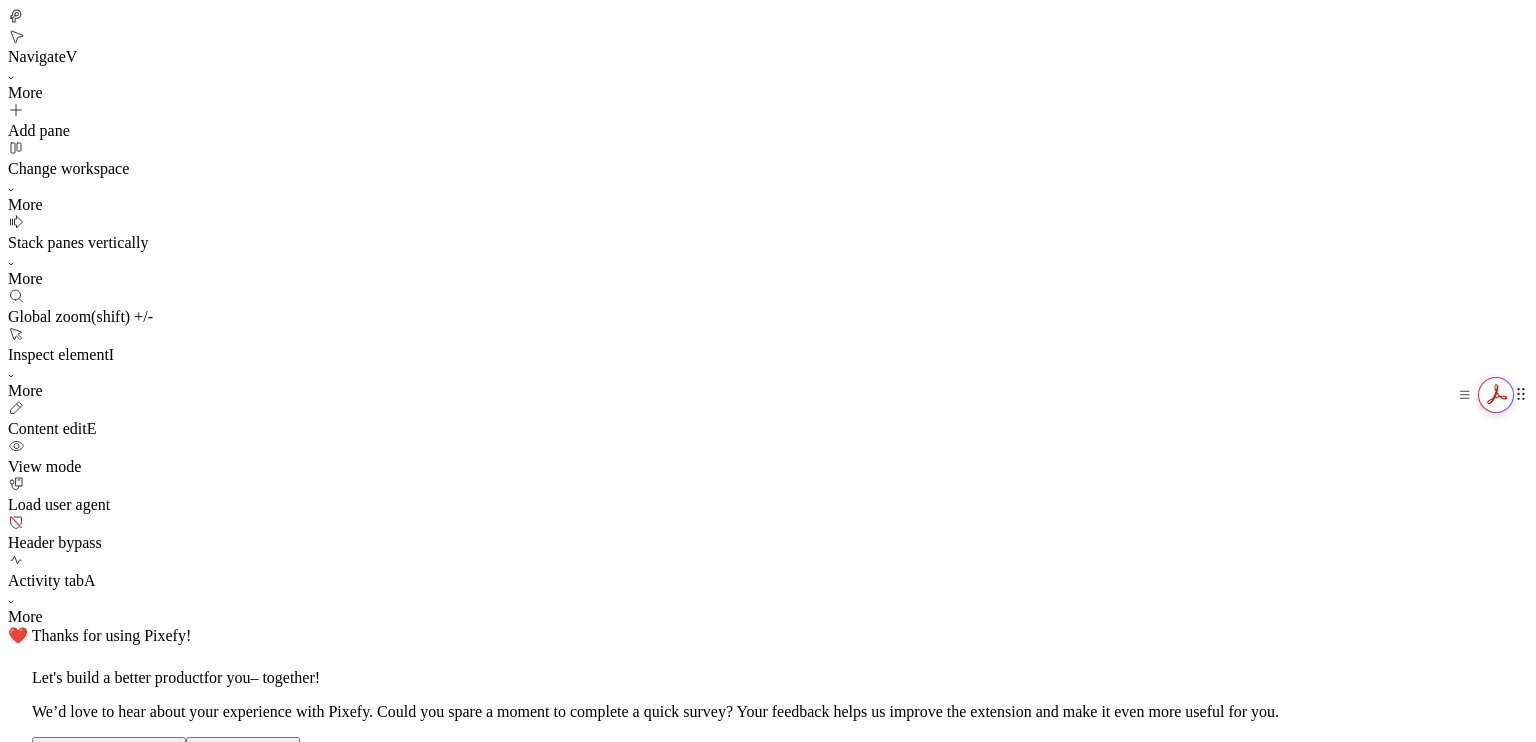 scroll, scrollTop: 0, scrollLeft: 0, axis: both 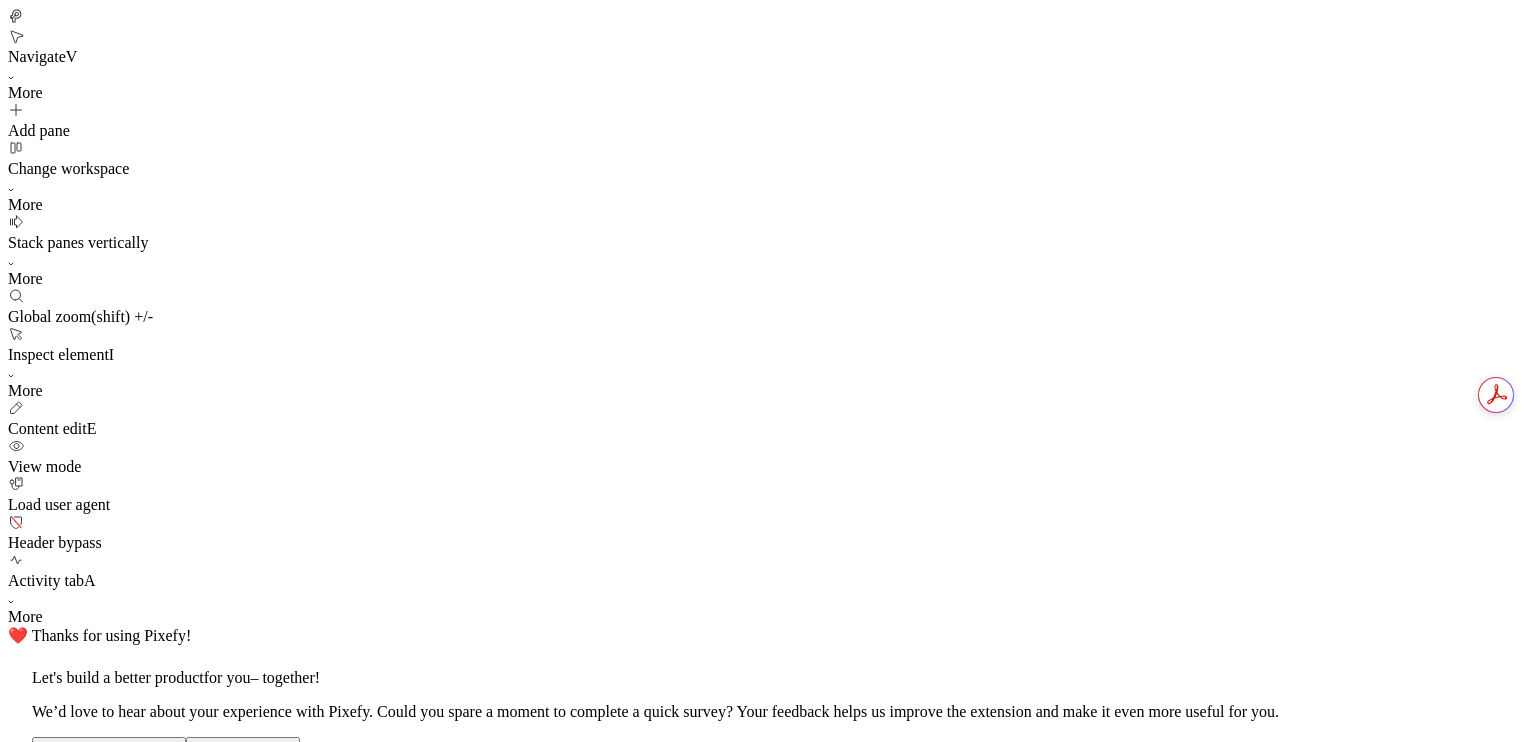 drag, startPoint x: 1264, startPoint y: 683, endPoint x: 234, endPoint y: 679, distance: 1030.0078 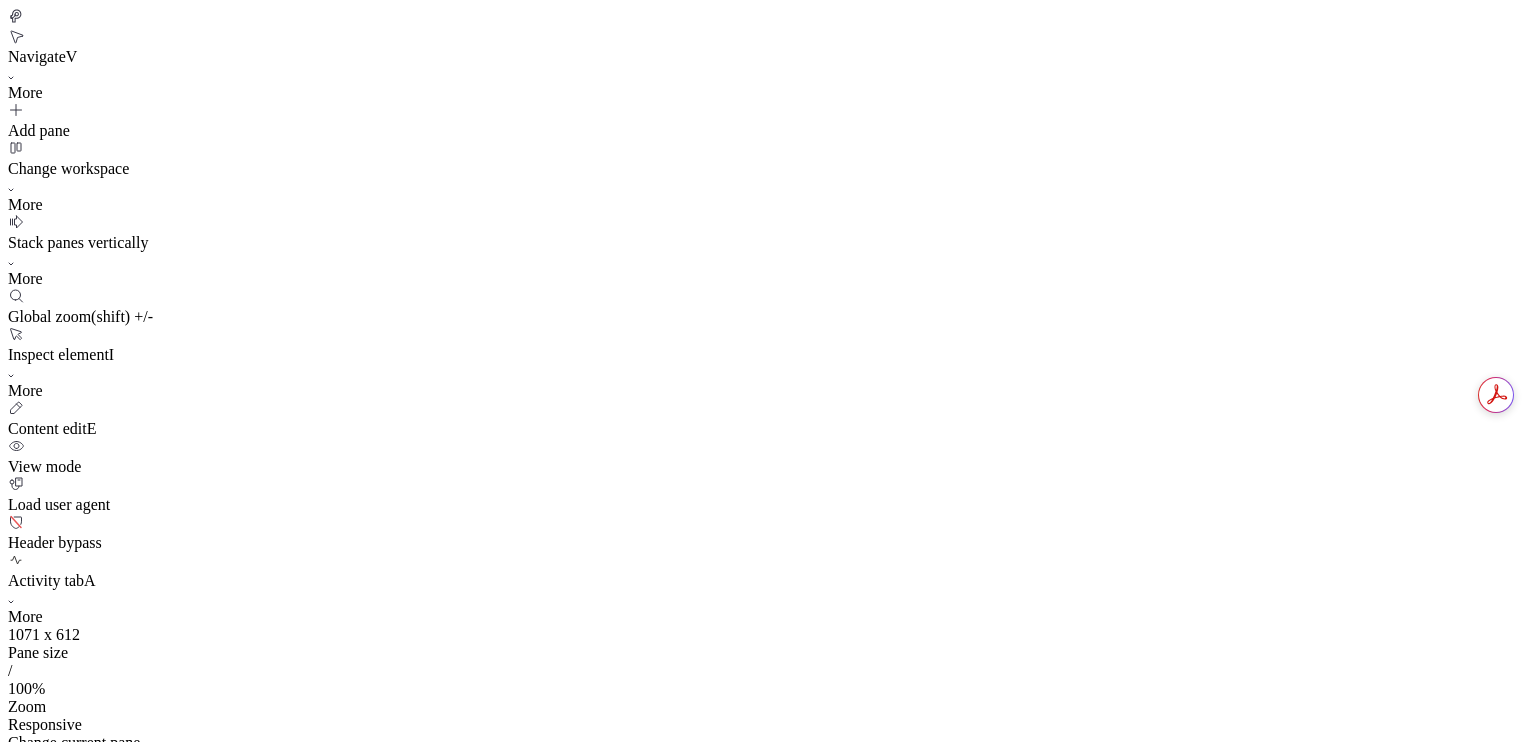 scroll, scrollTop: 0, scrollLeft: 0, axis: both 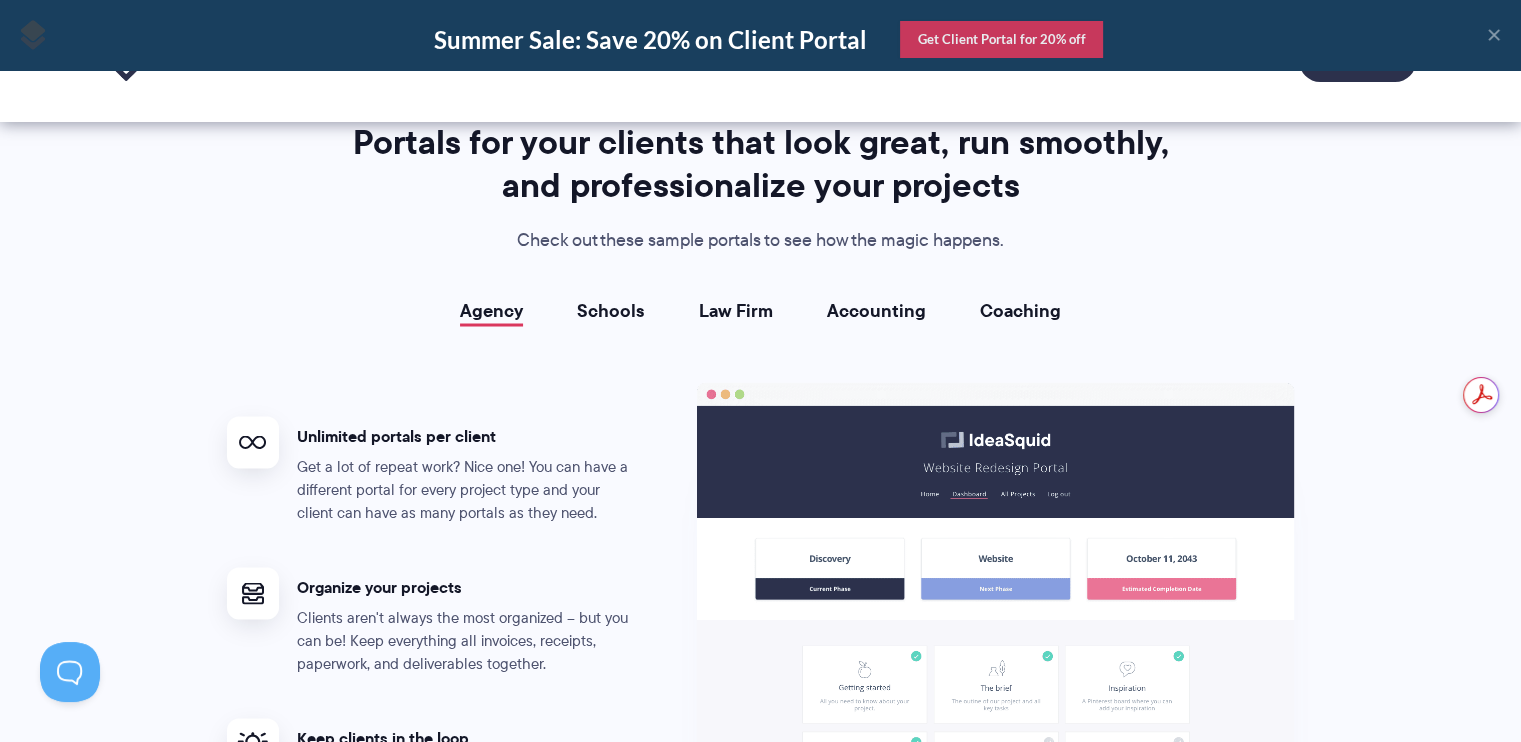 click on "Schools" at bounding box center (611, 310) 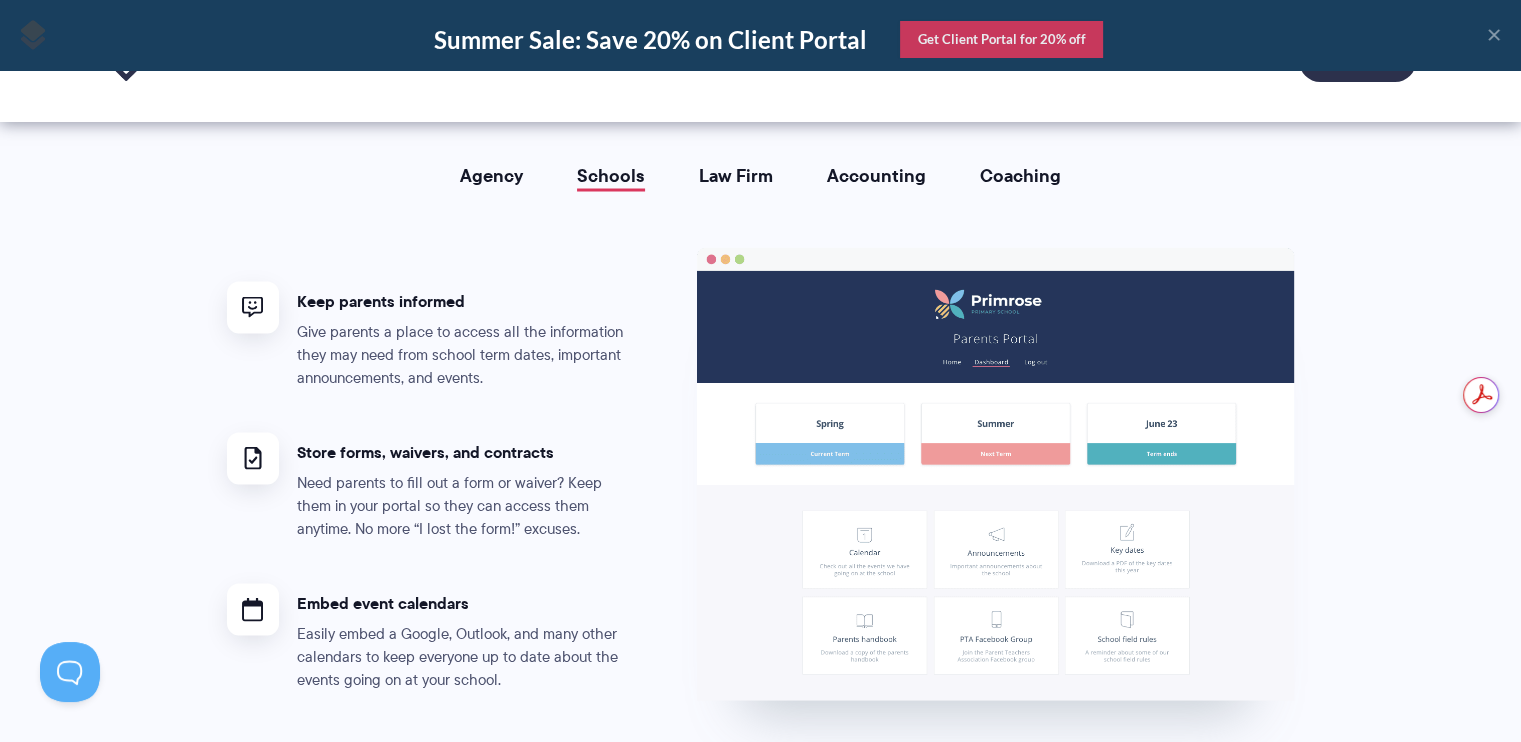 scroll, scrollTop: 3600, scrollLeft: 0, axis: vertical 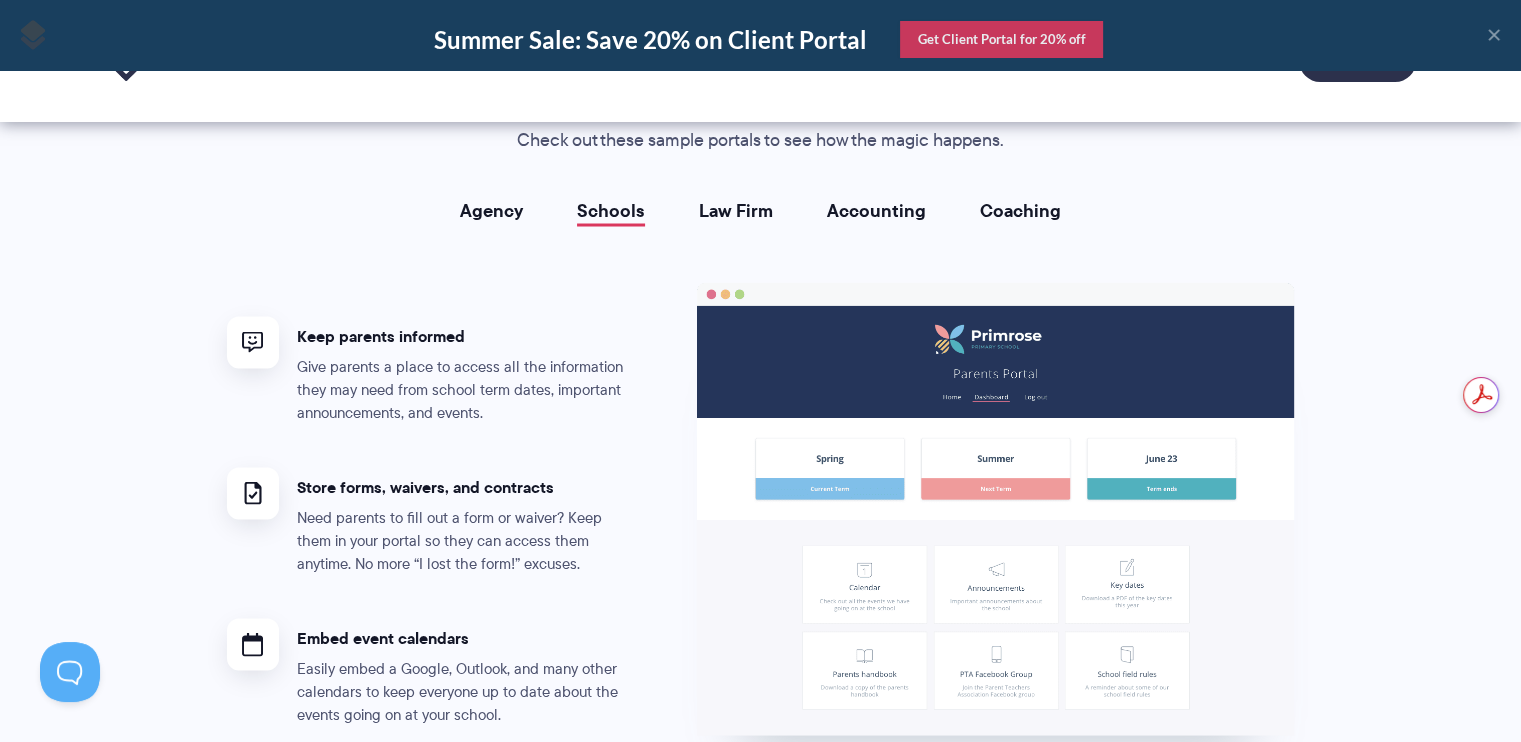 click on "Law Firm" at bounding box center (736, 210) 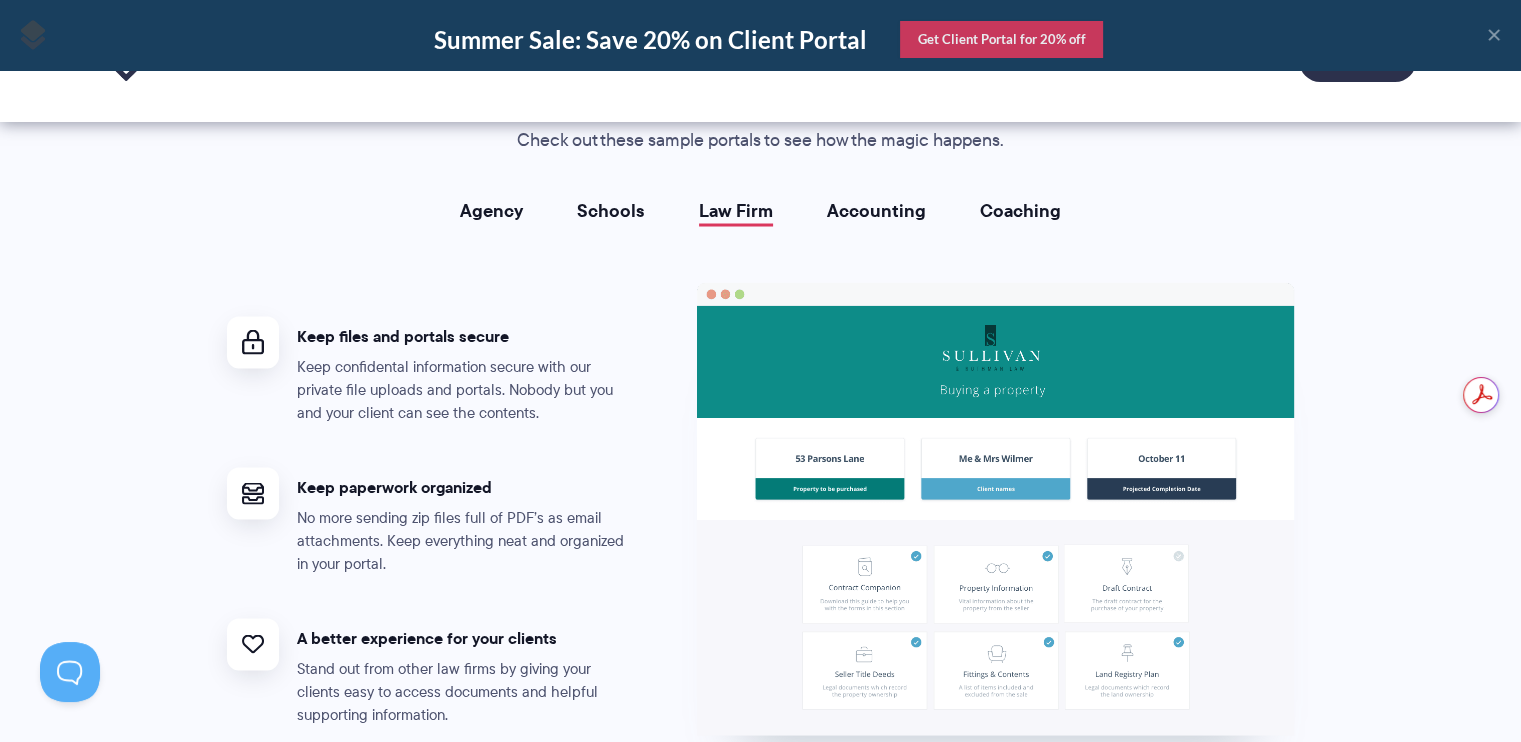 click on "Agency         Schools         Law Firm         Accounting         Coaching           Agency                      Unlimited portals per client   Get a lot of repeat work? Nice one! You can have a different portal for every project type and your client can have as many portals as they need.                     Organize your projects   Clients aren't always the most organized – but you can be! Keep everything all invoices, receipts, paperwork, and deliverables together.                     Keep clients in the loop   Let your clients know when the portal has been updated with notifications. You can also receive notifications when a client has made a change.                   View live portal                Schools                      Keep parents informed   Give parents a place to access all the information they may need from school term dates, important announcements, and events.                     Store forms, waivers, and contracts                       Embed event calendars" at bounding box center (761, 481) 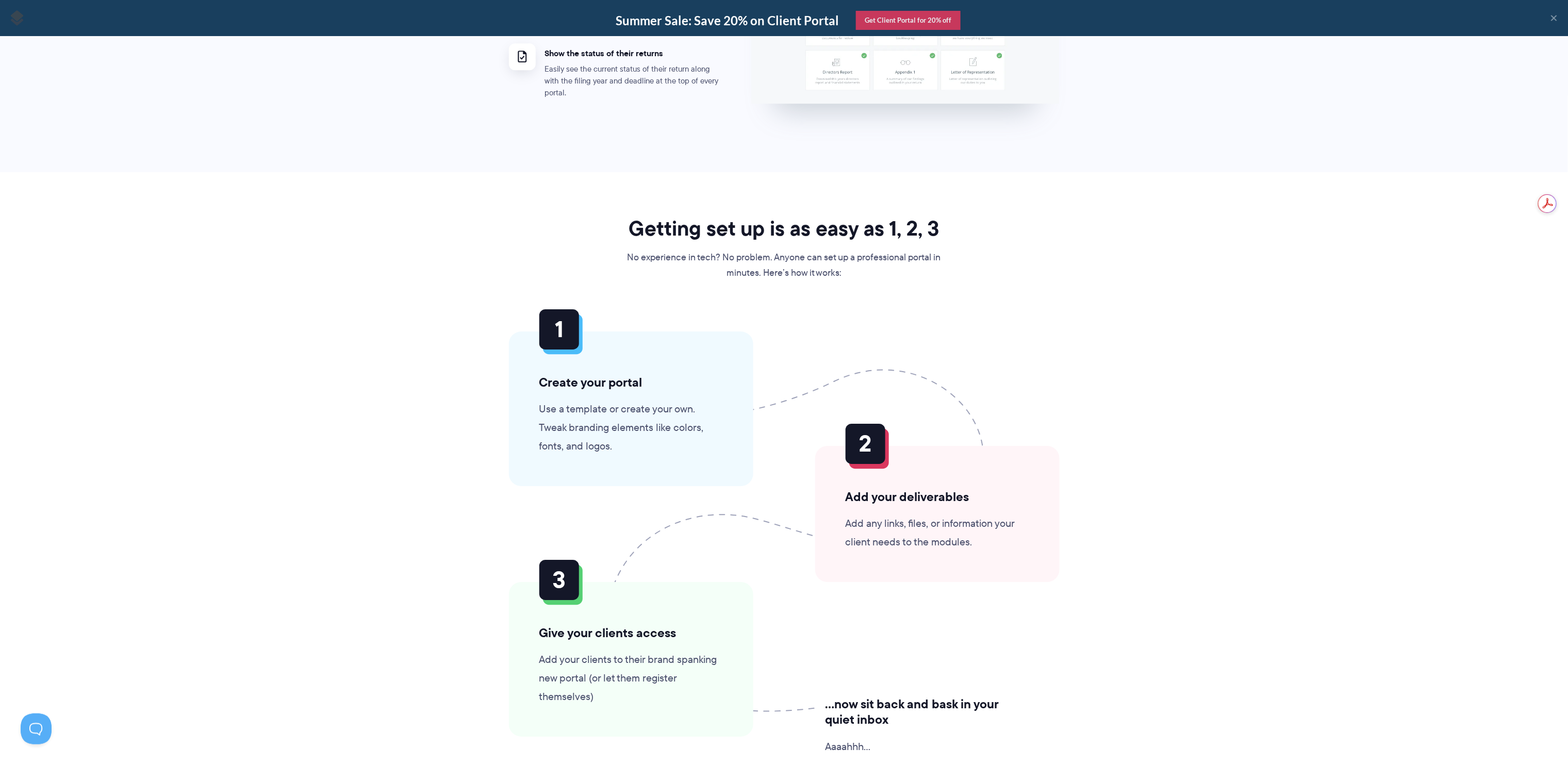 scroll, scrollTop: 2234, scrollLeft: 0, axis: vertical 